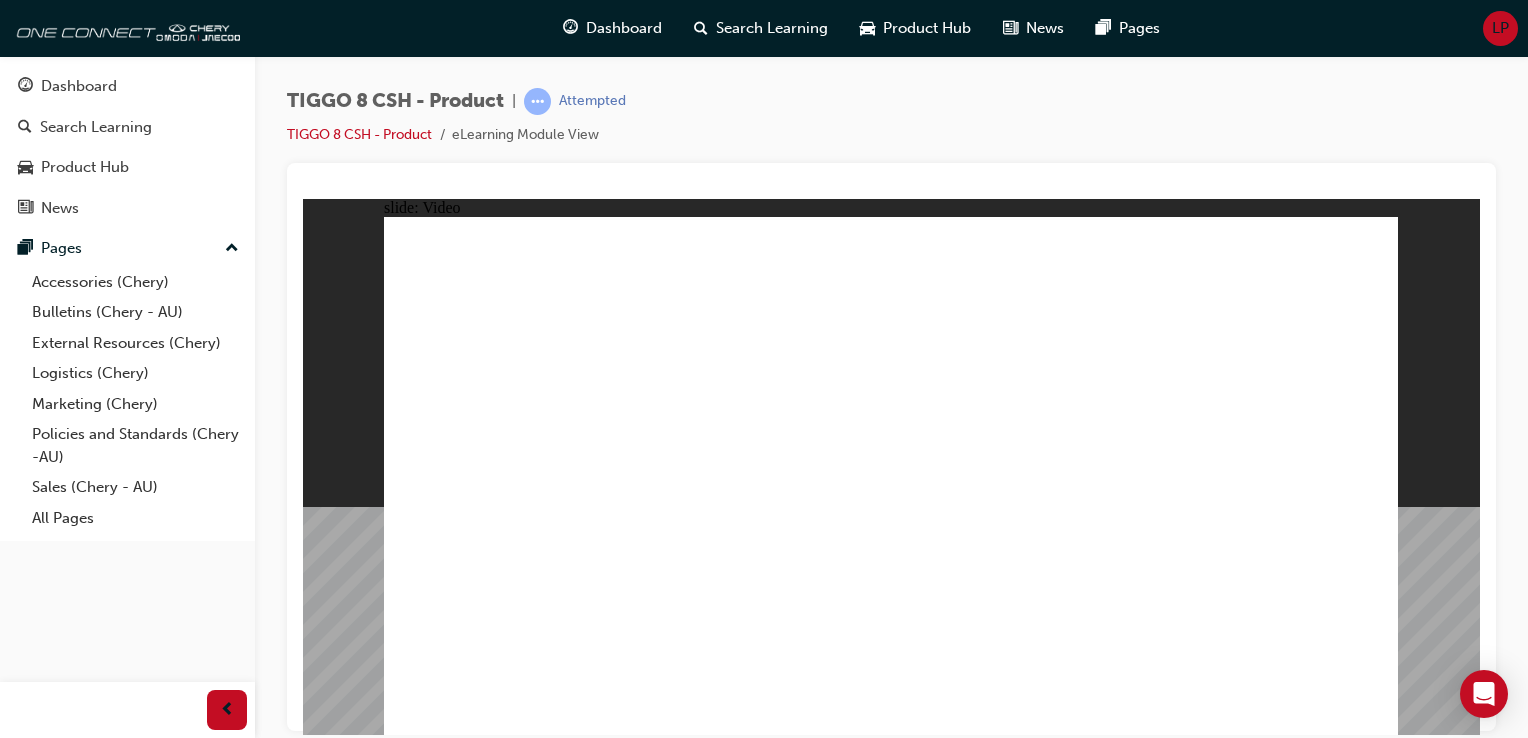 scroll, scrollTop: 0, scrollLeft: 0, axis: both 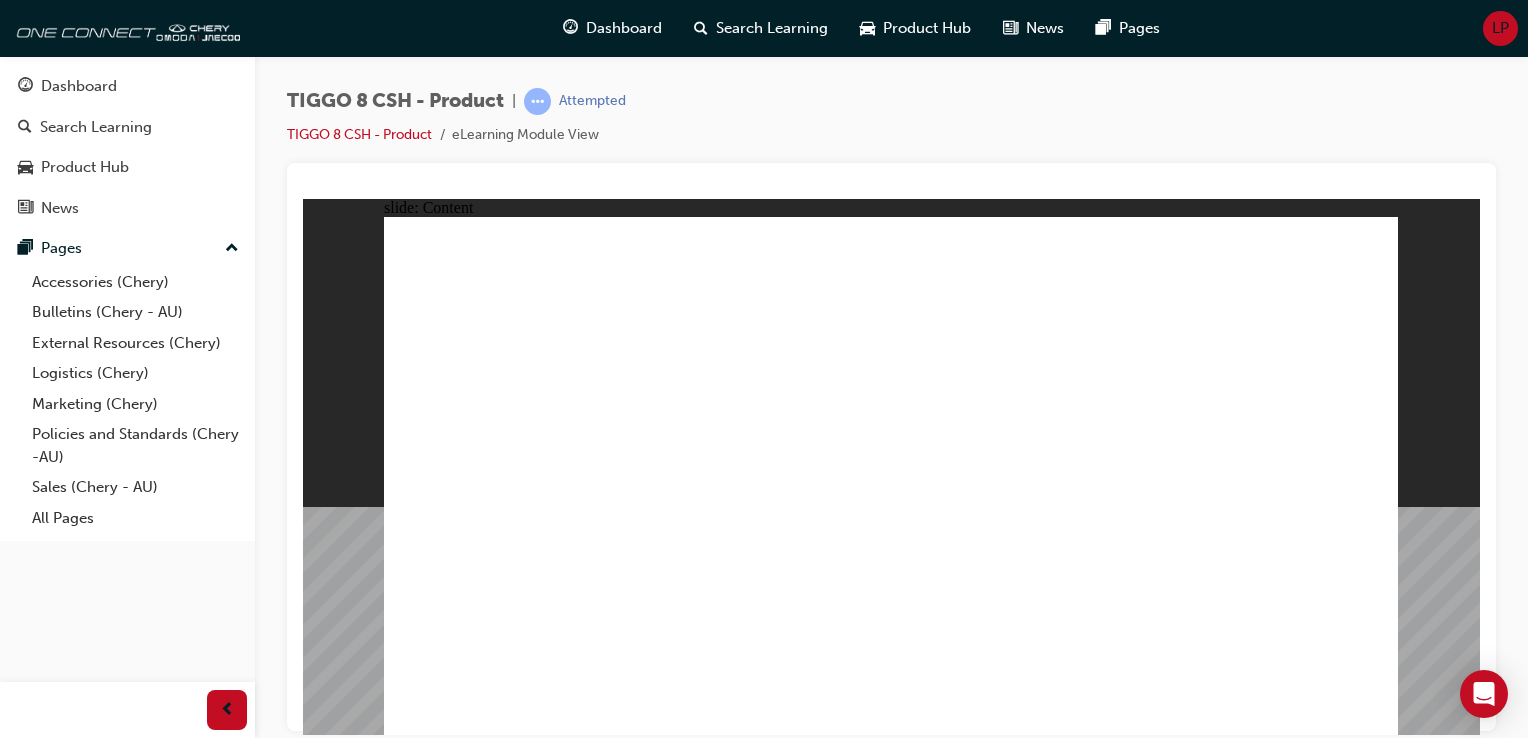 click 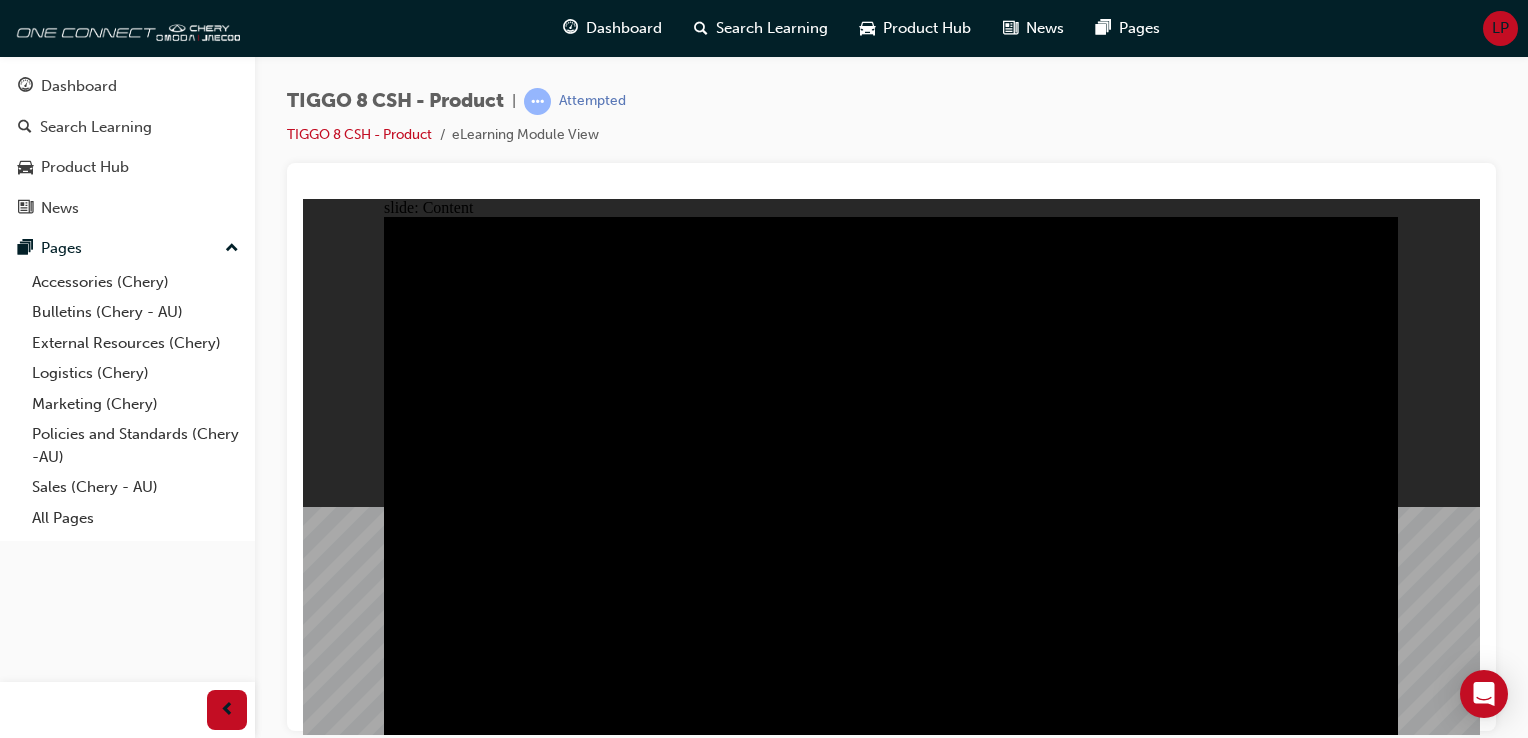 click 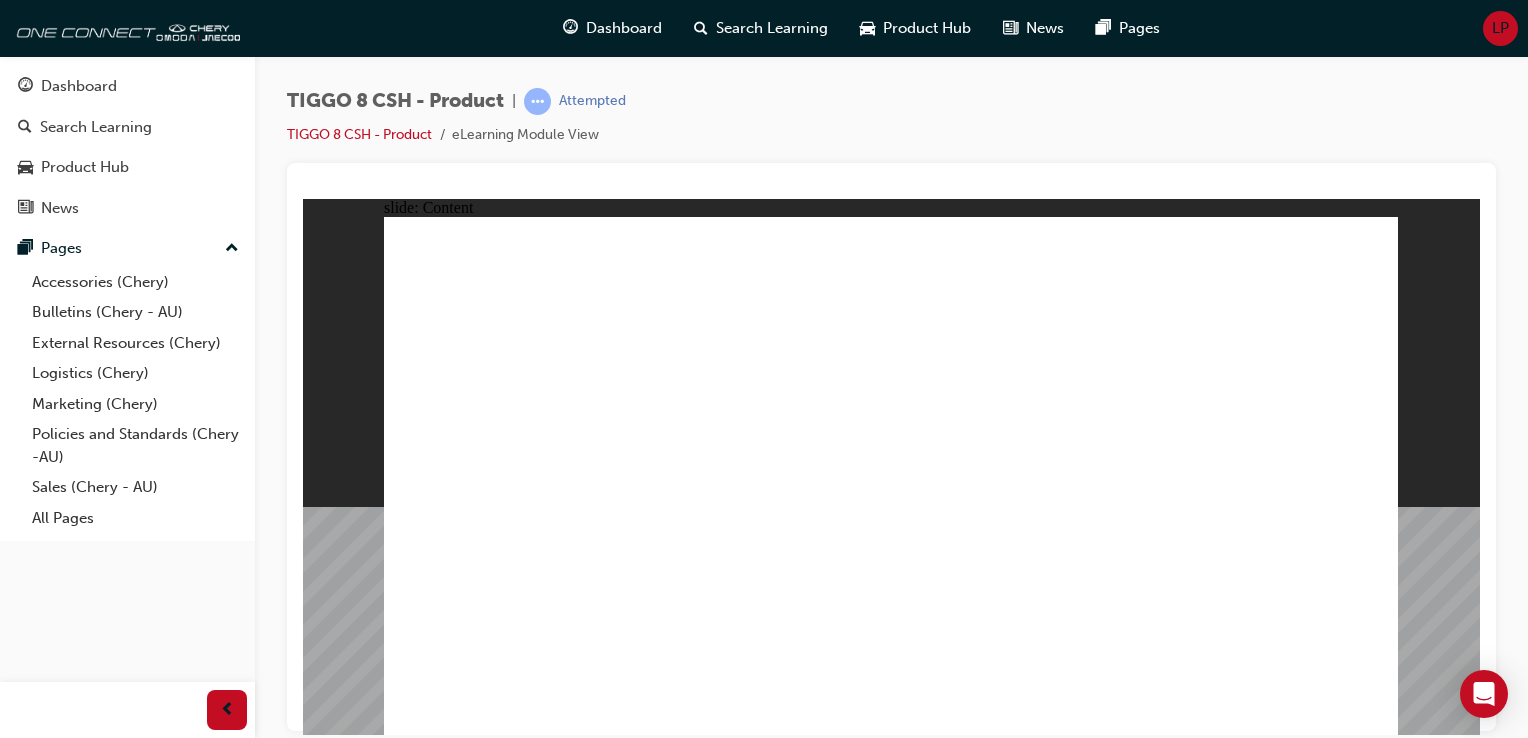click 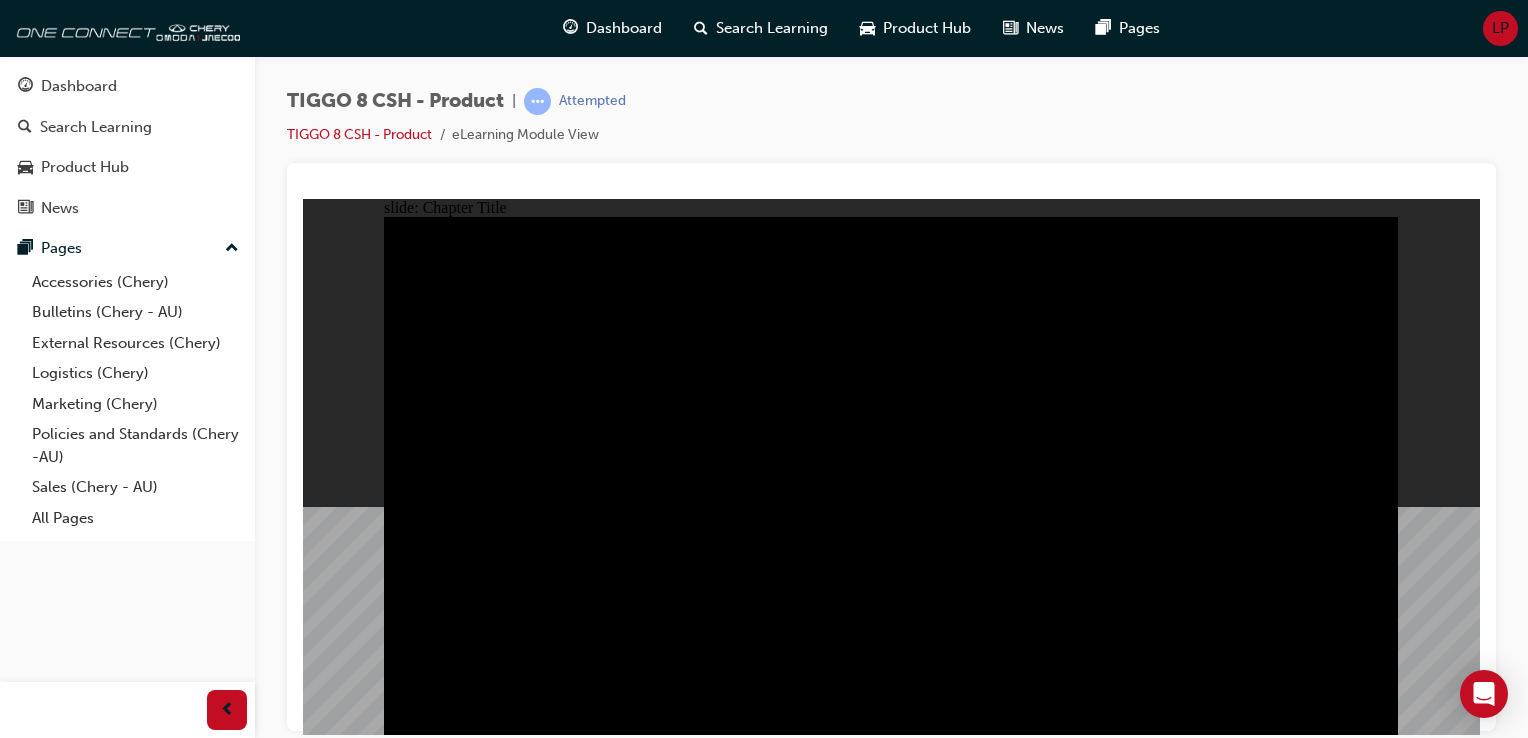 click 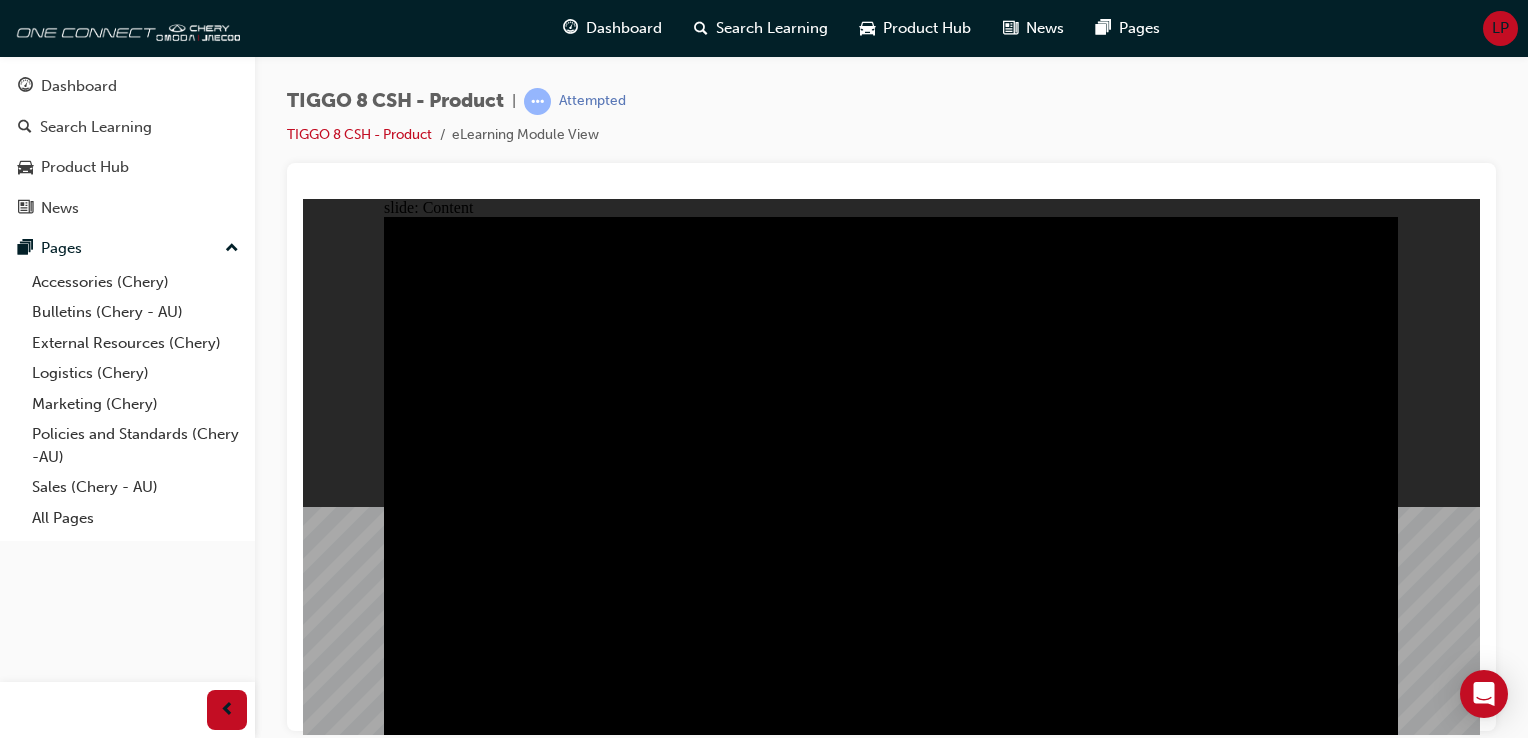 click 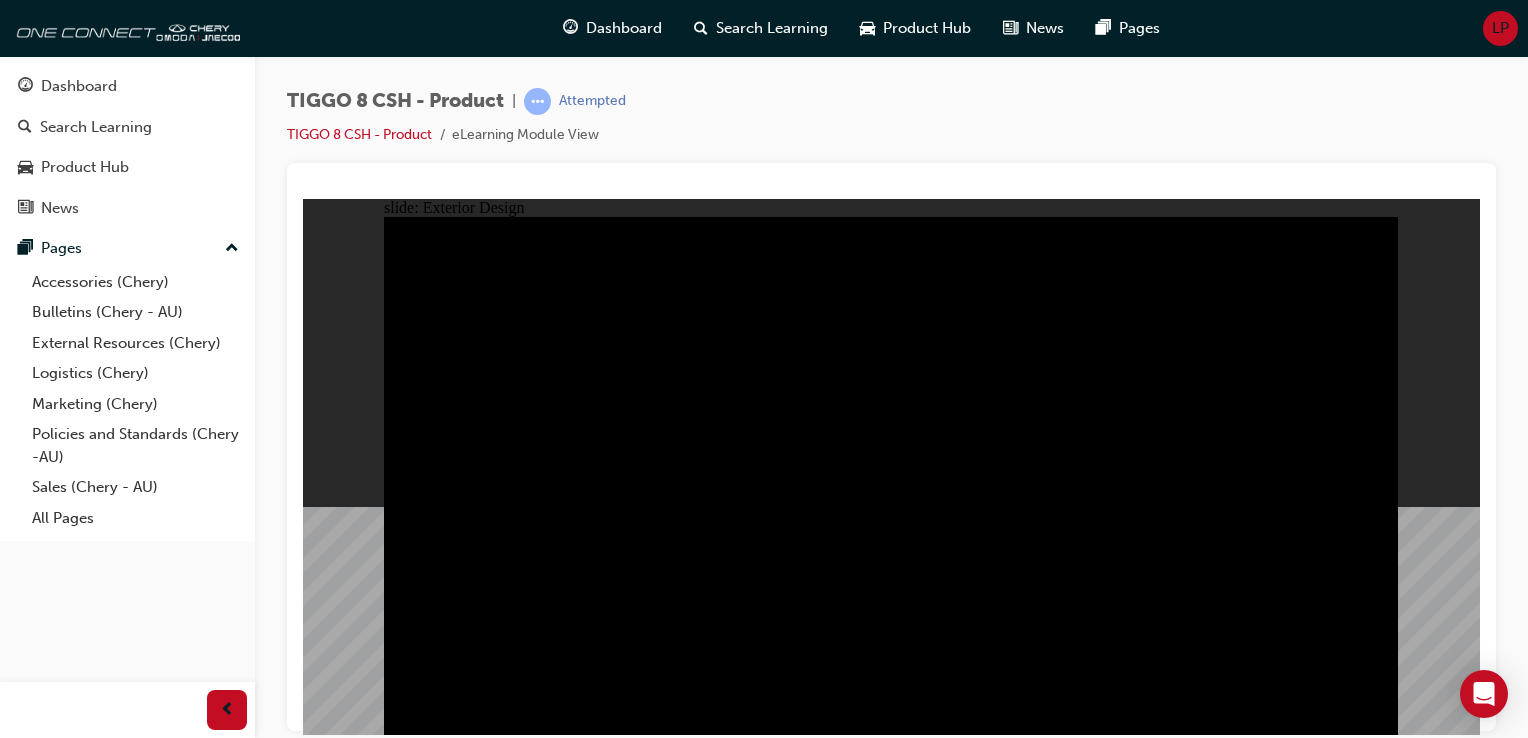 click 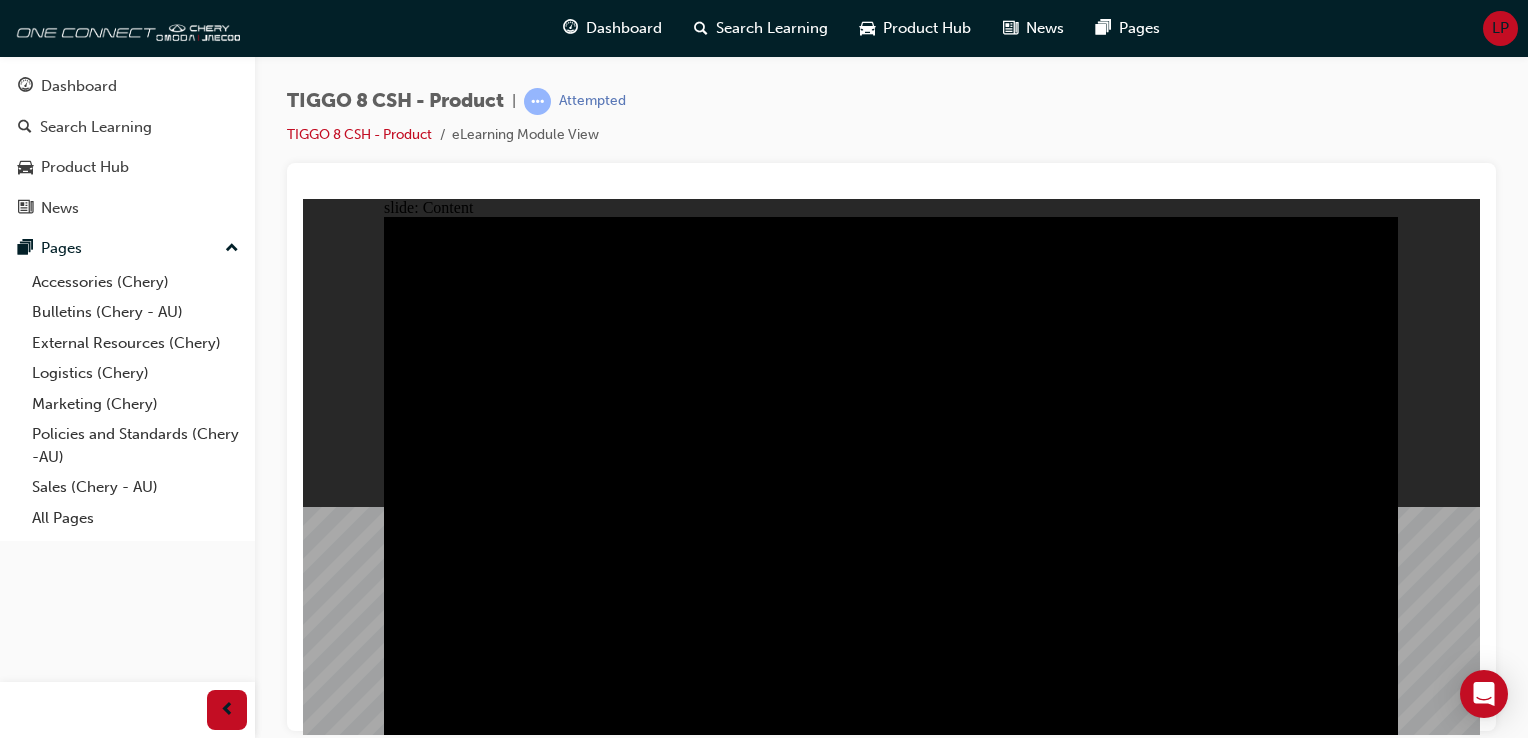 click 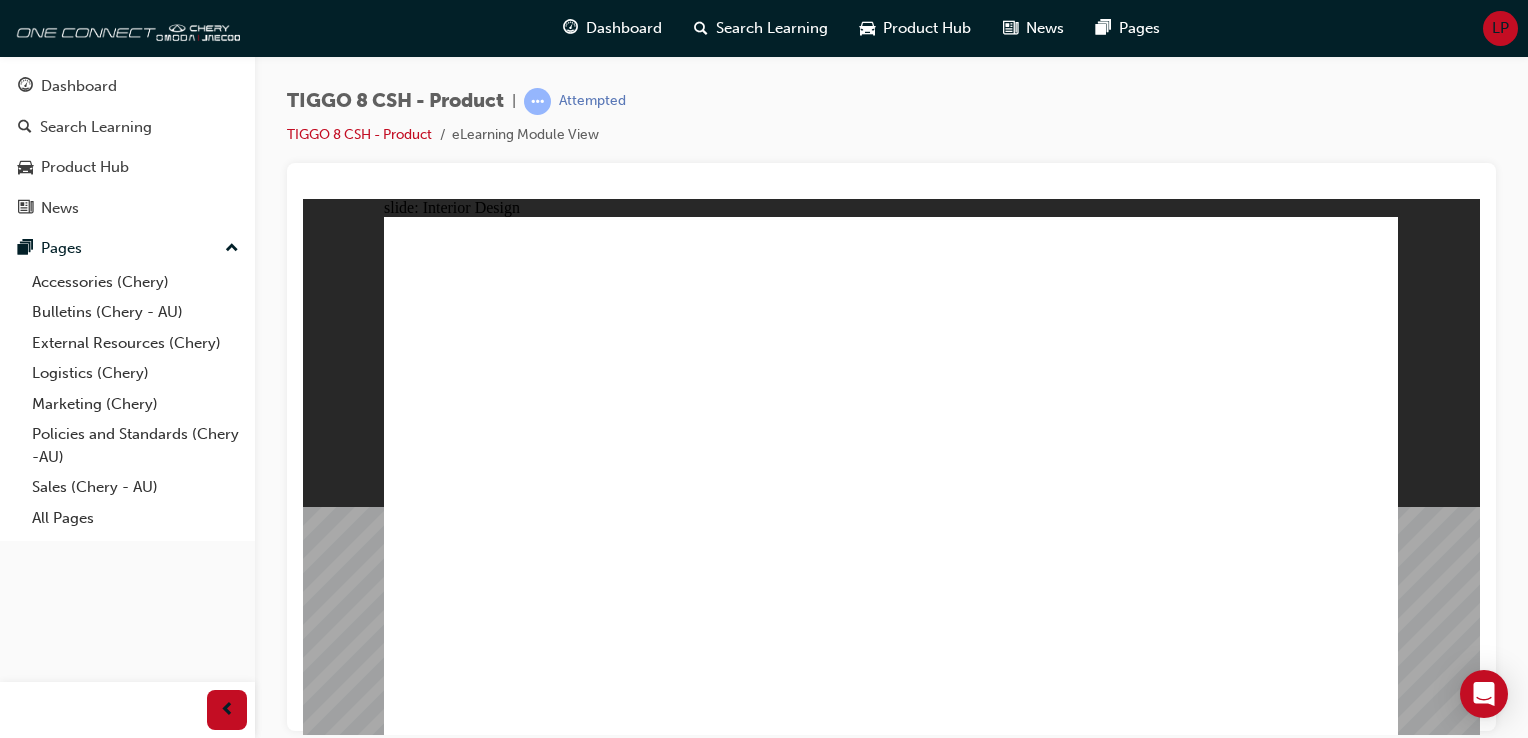 click 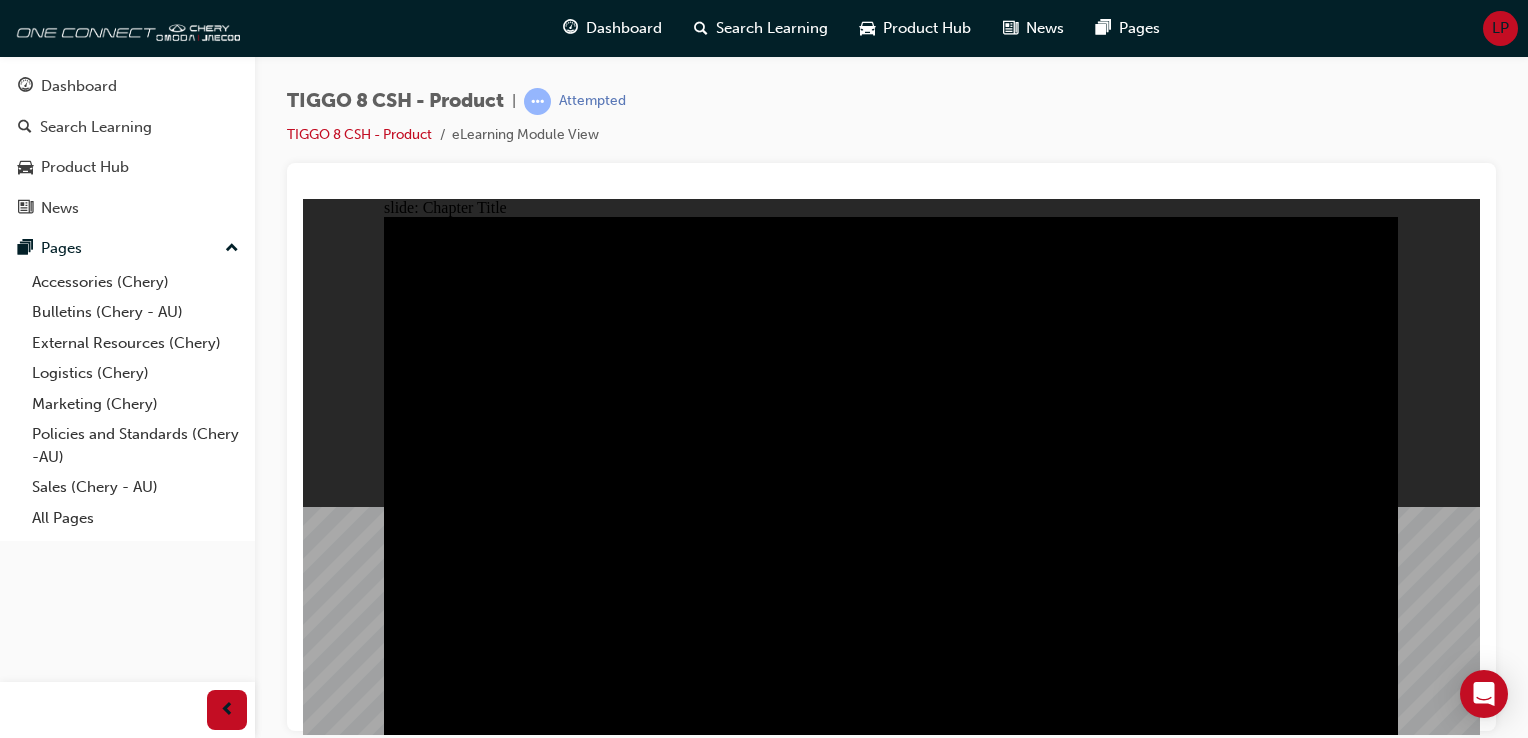 click 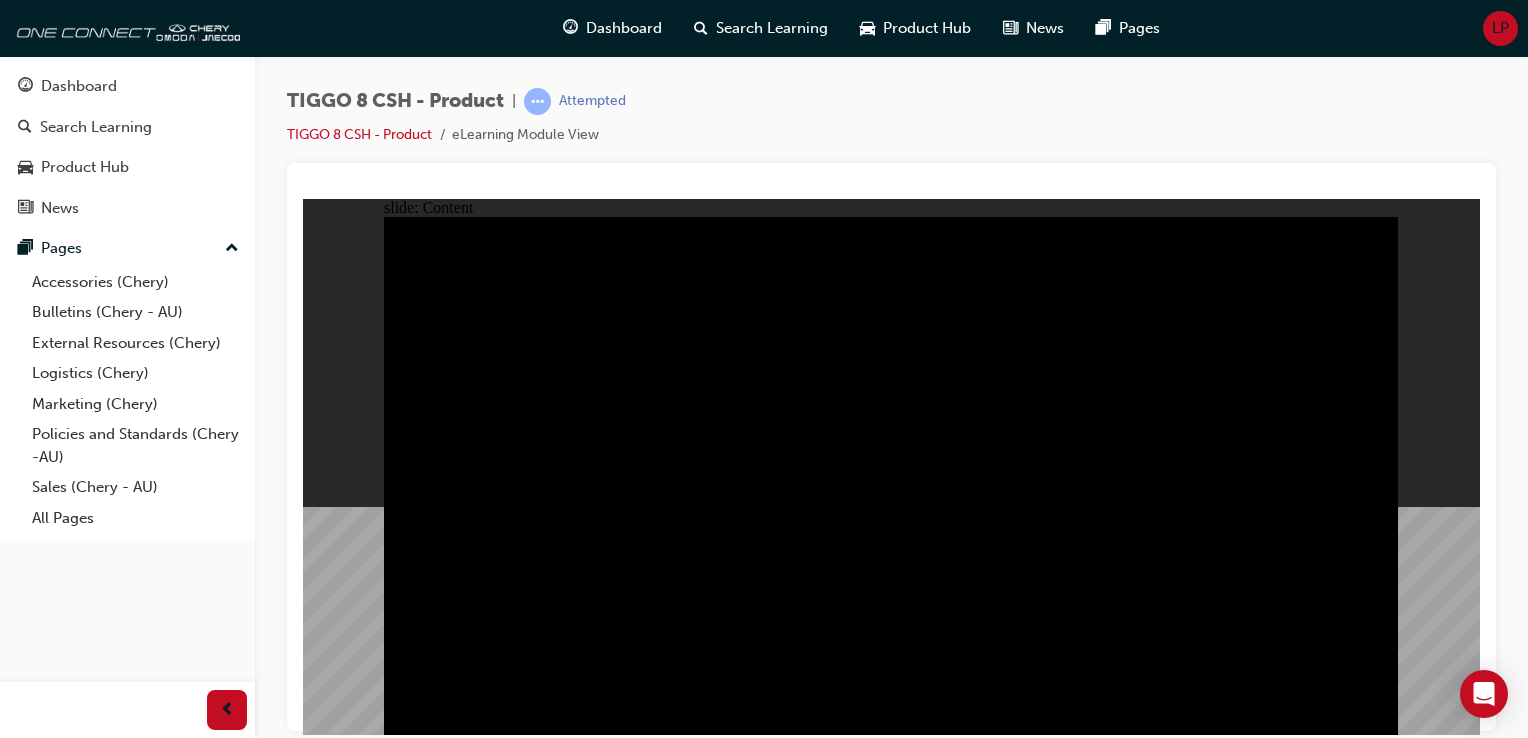 click 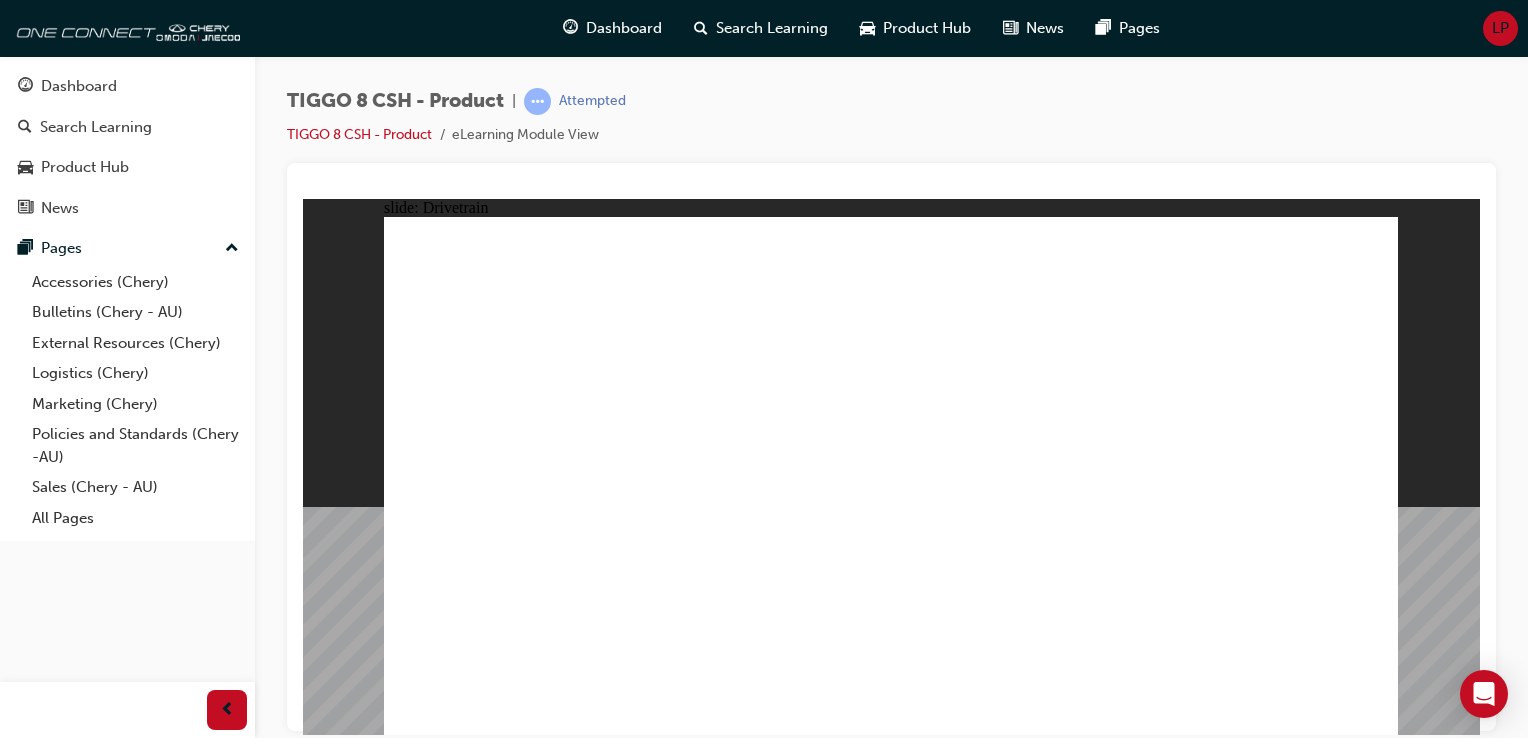 click 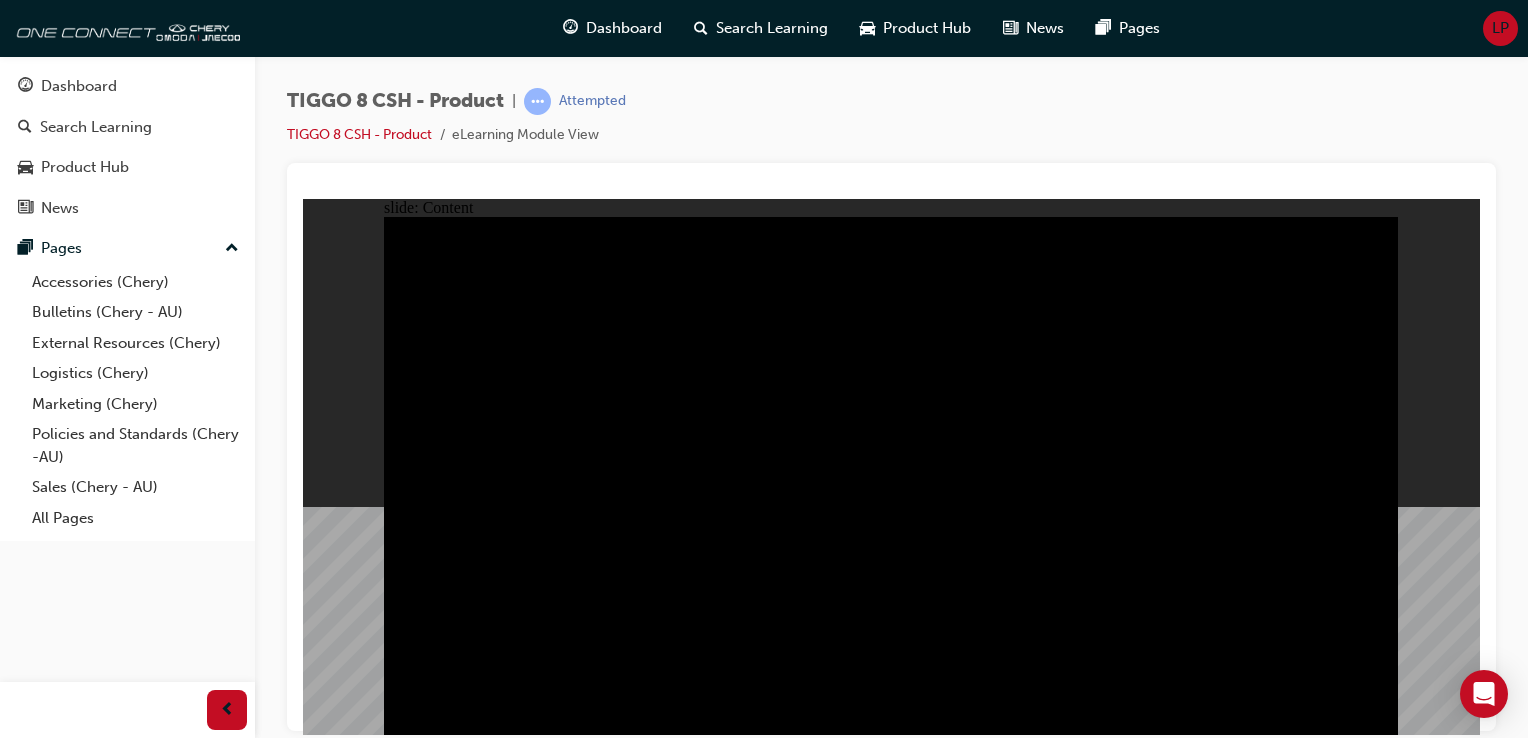 click 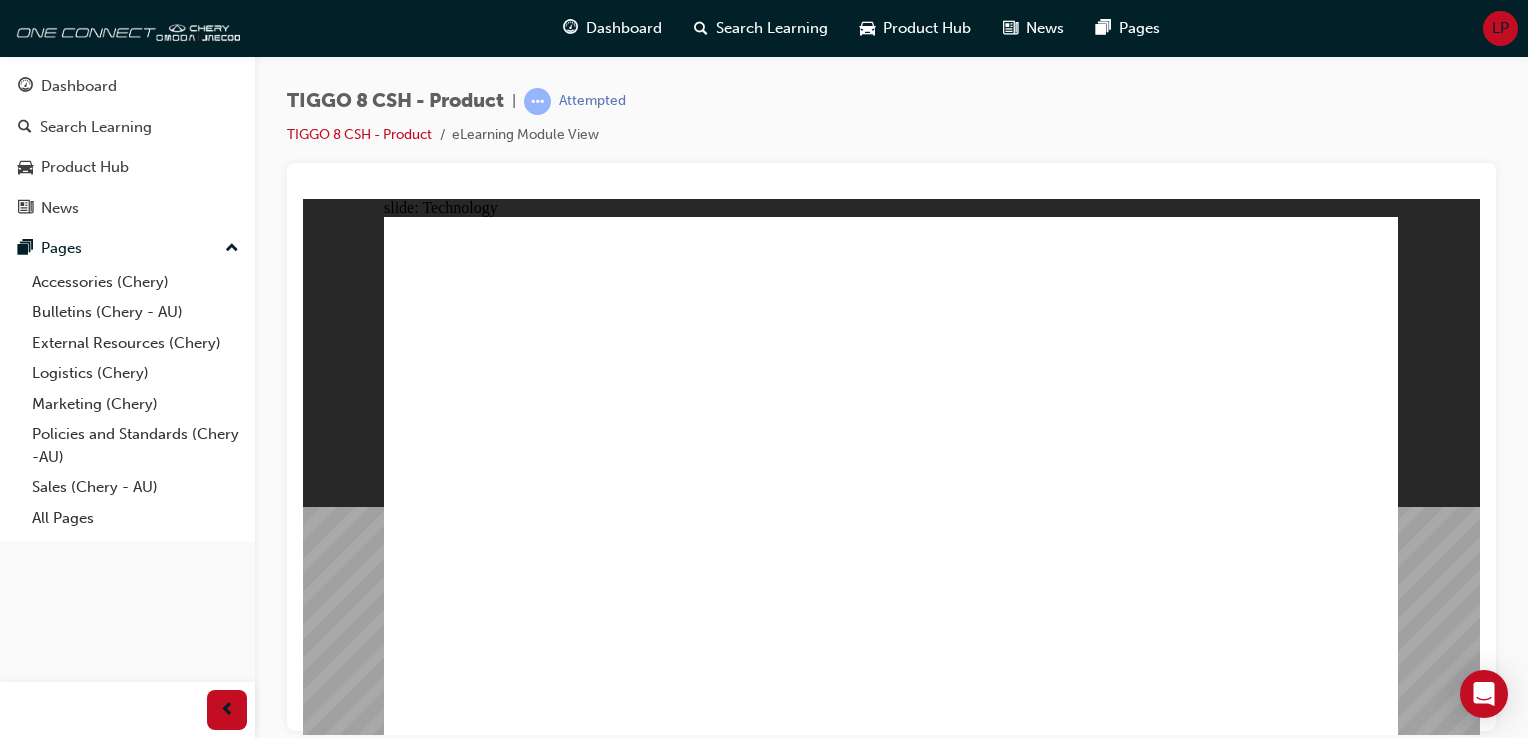 click 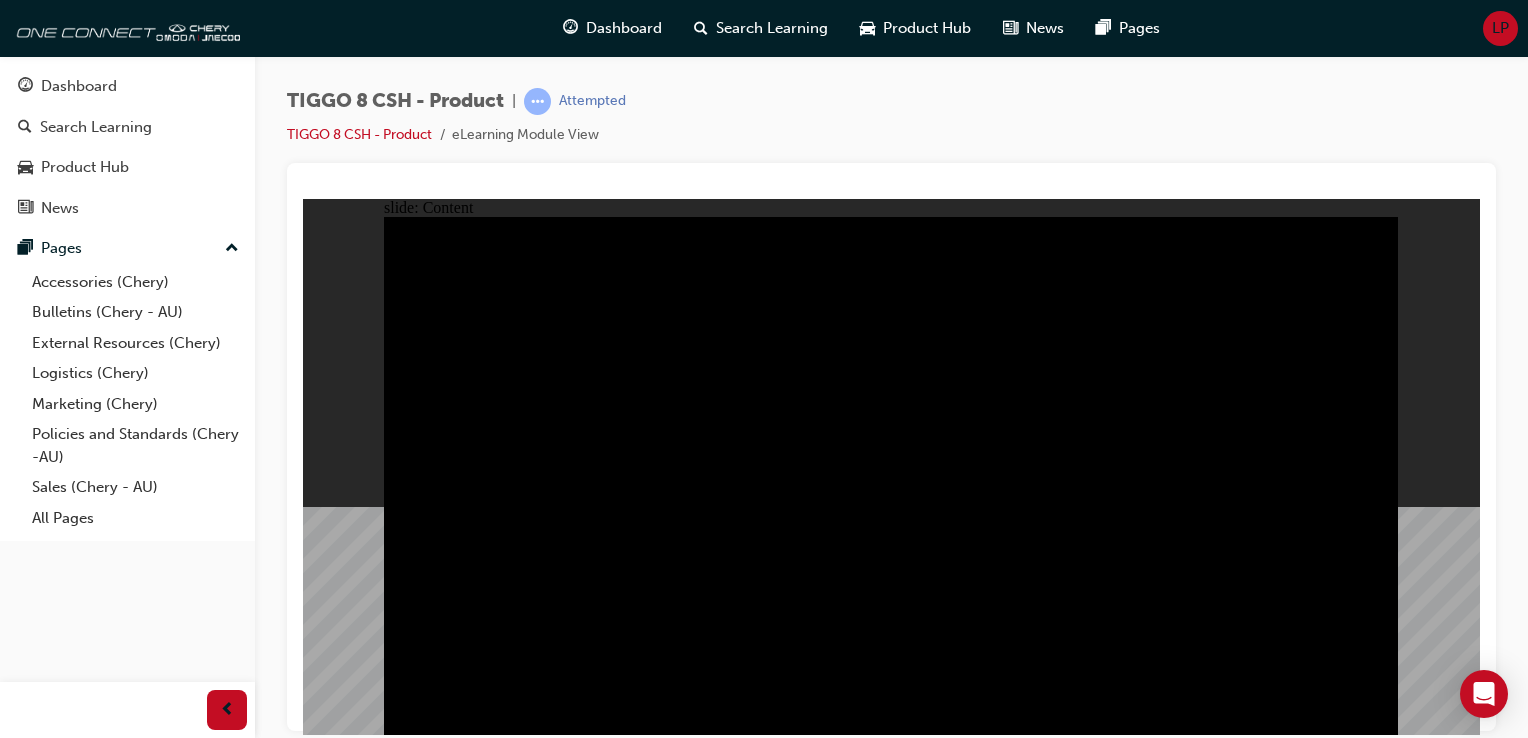 click 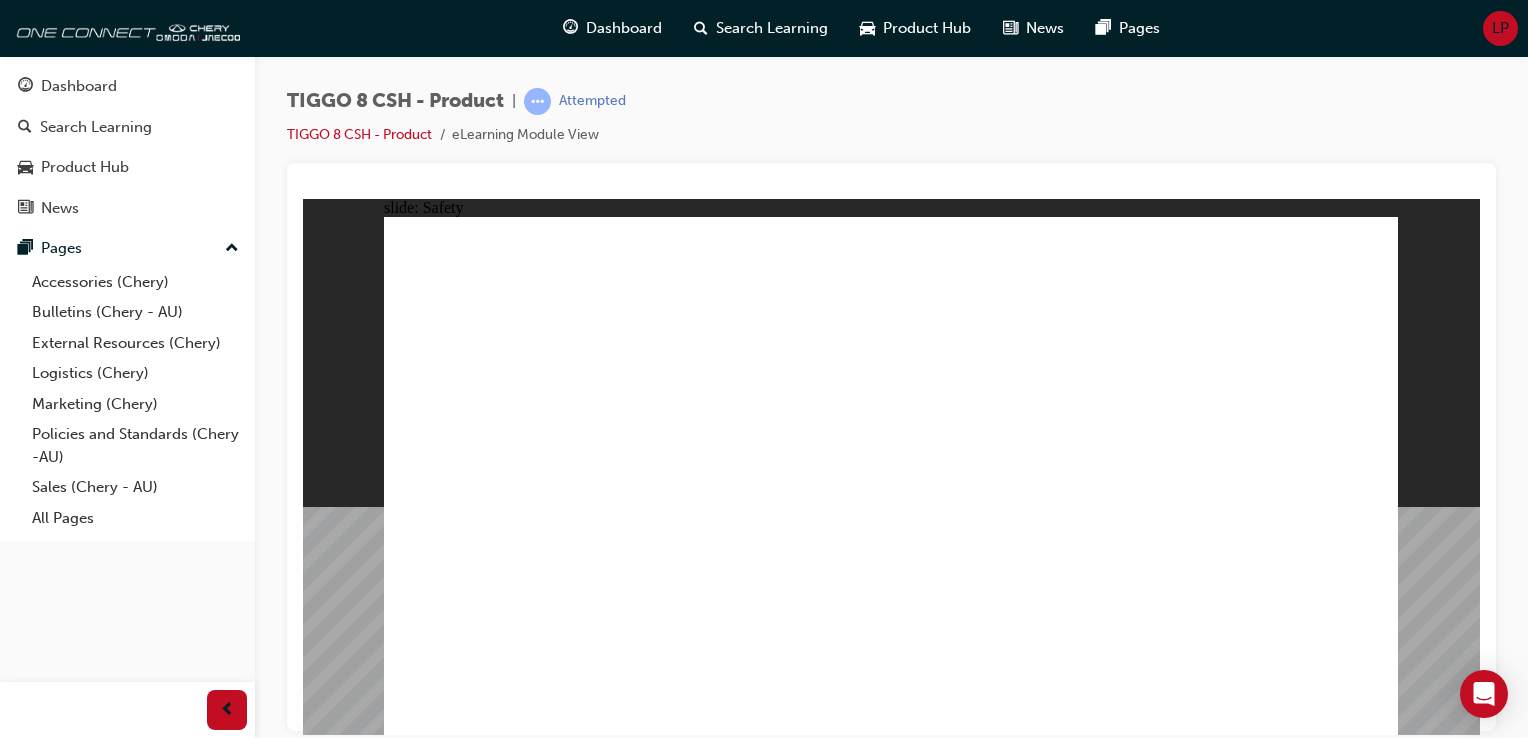 click 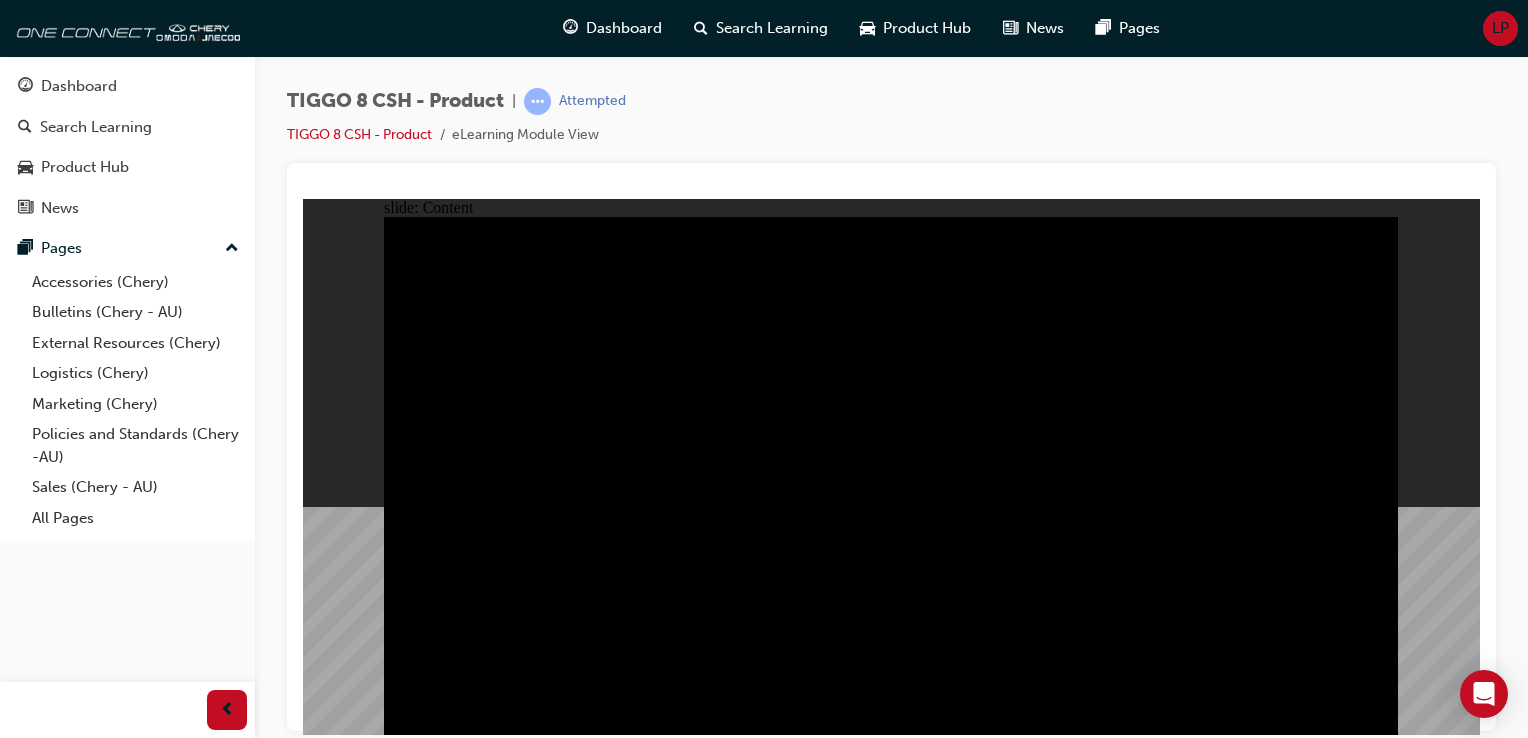 click 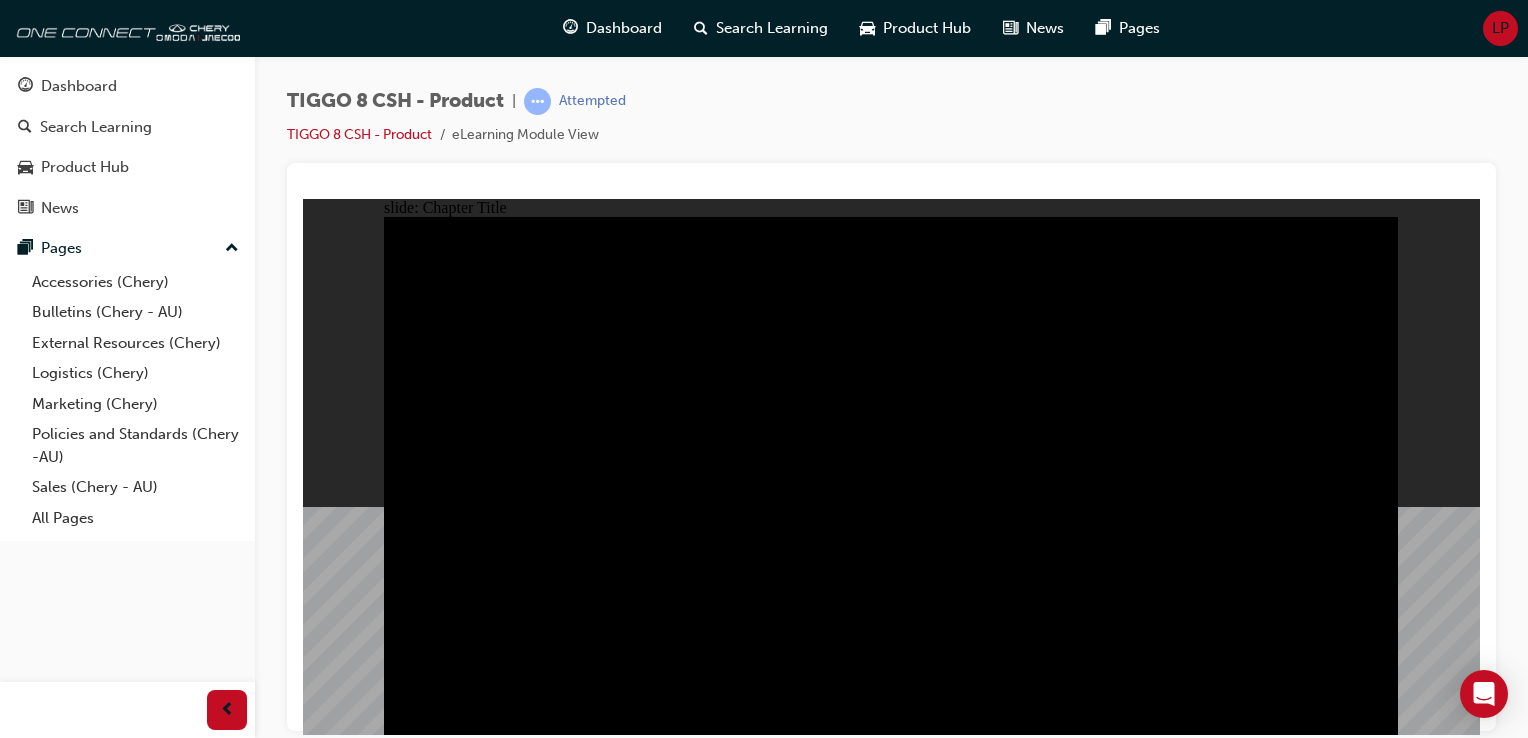 click 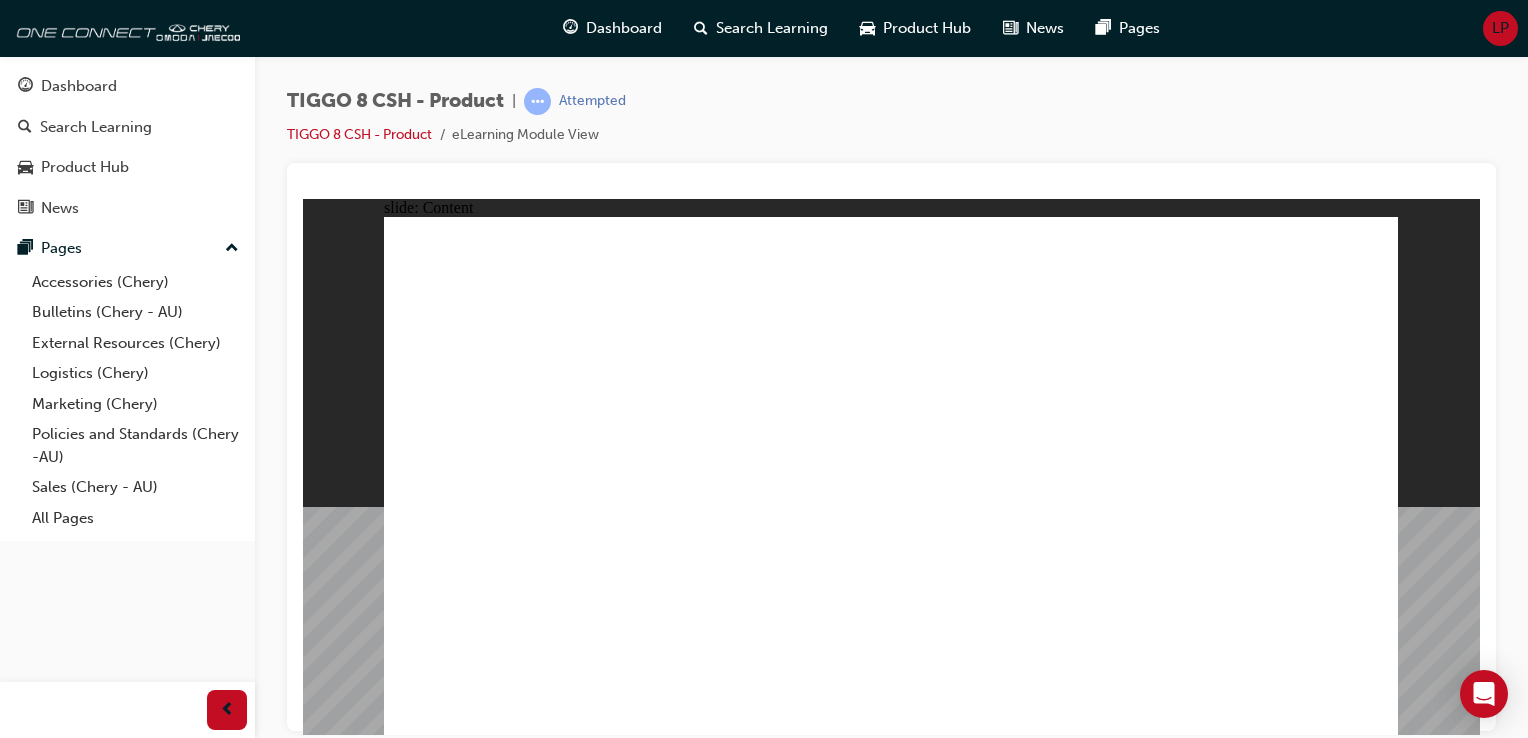 click 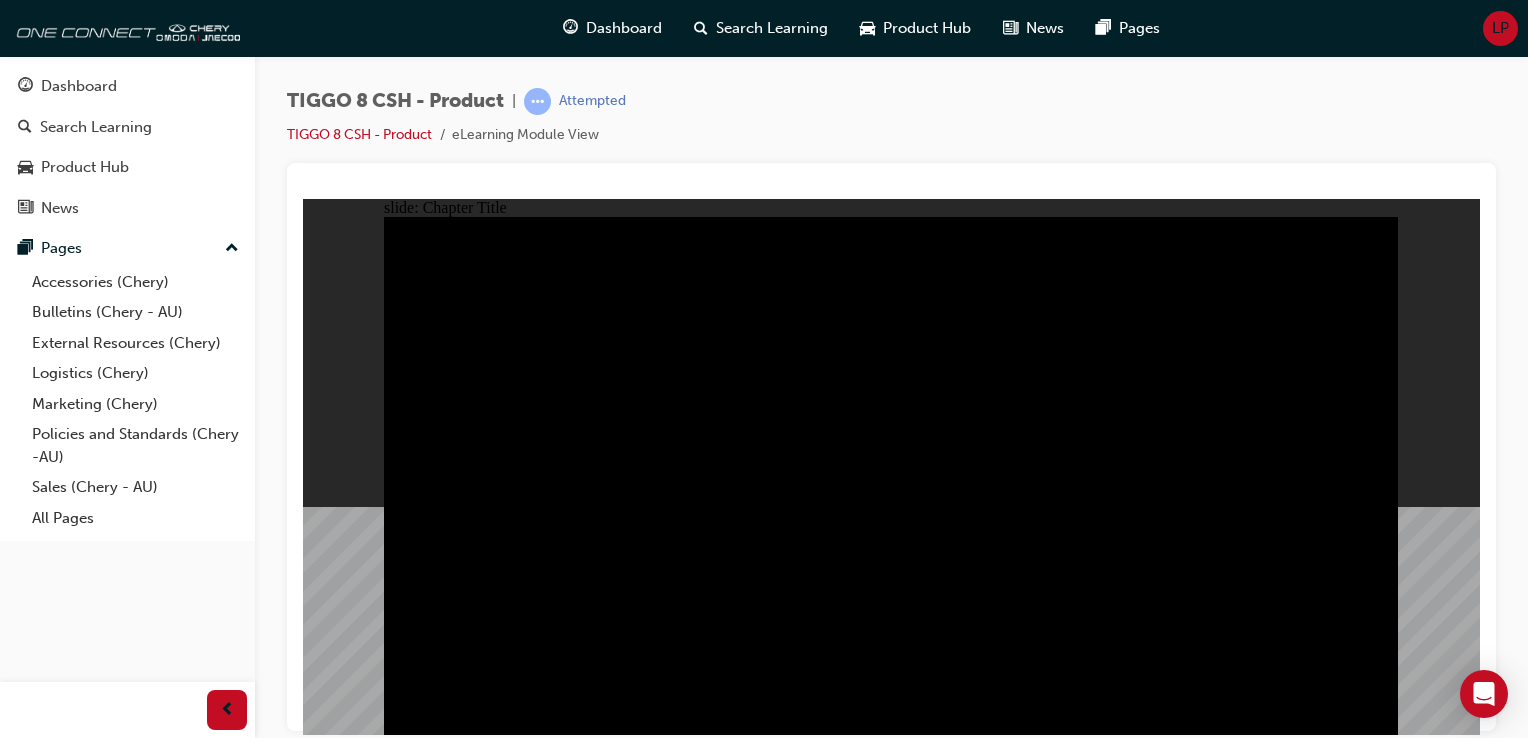 click 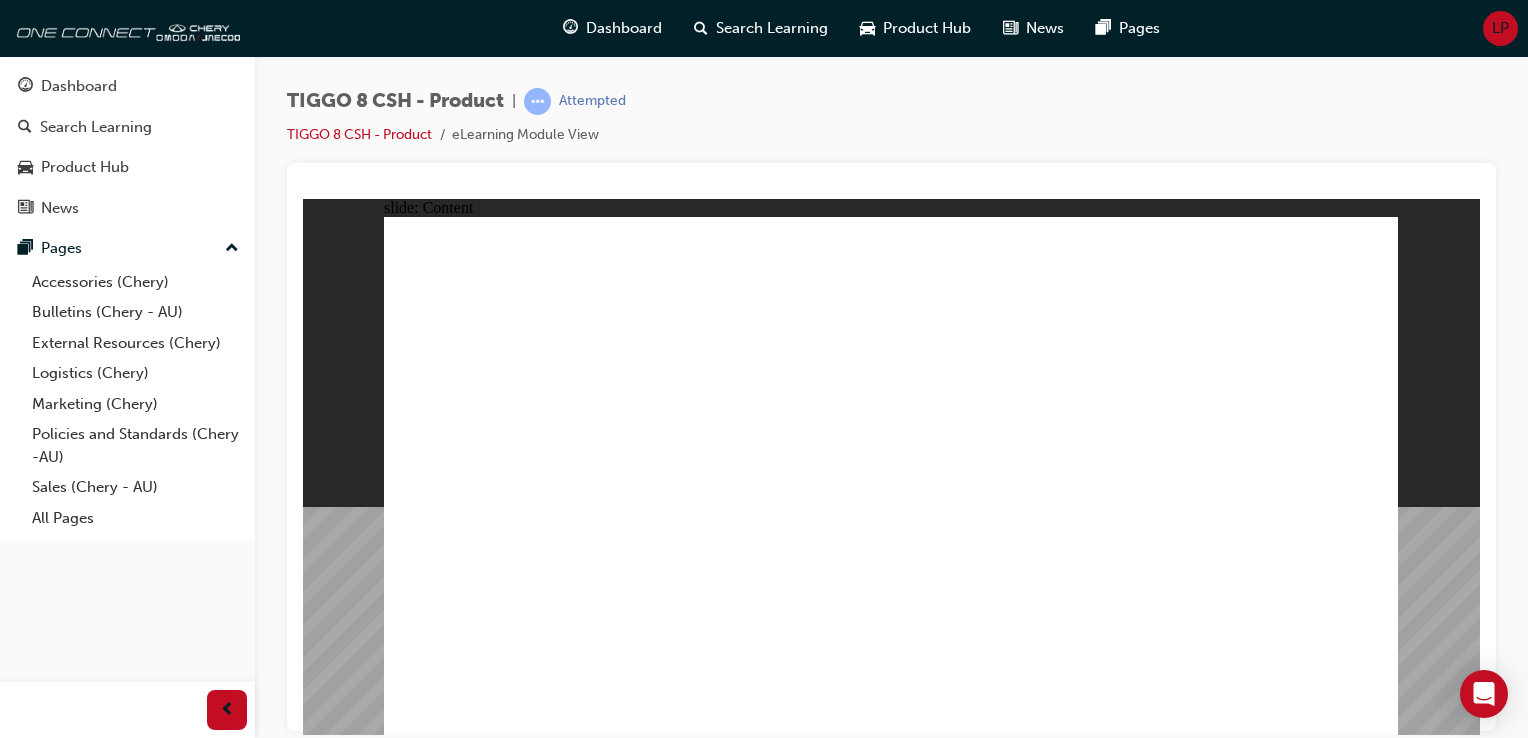 click 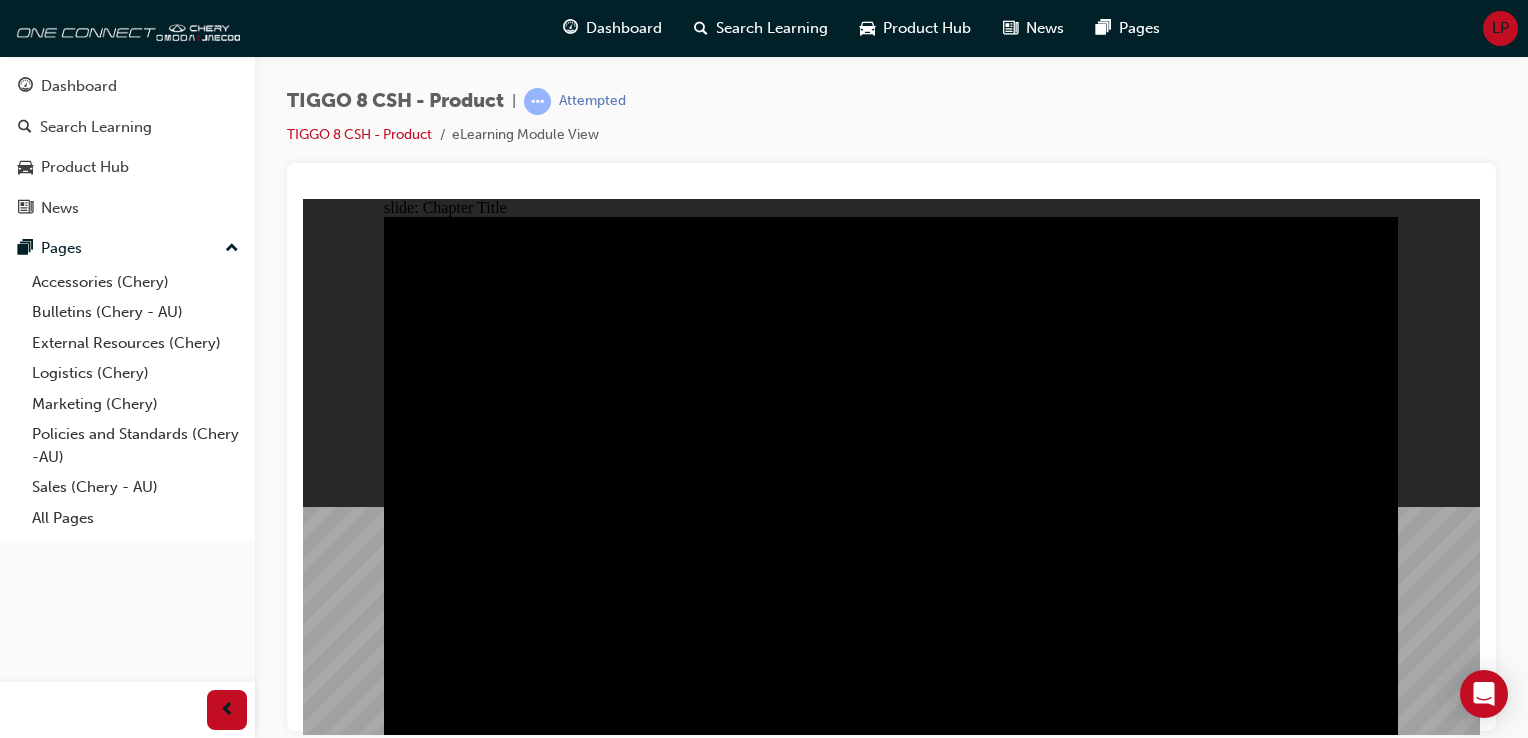 click 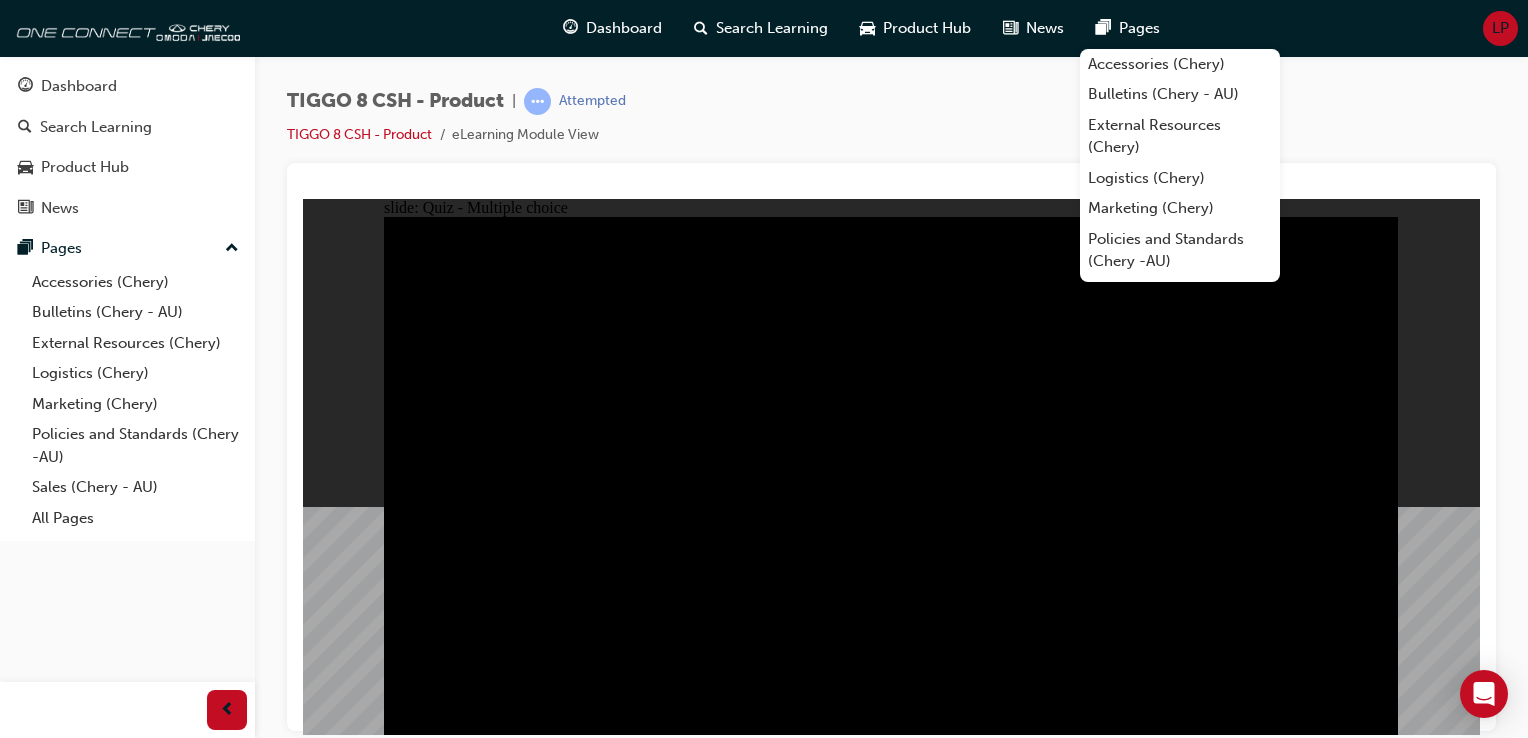 click on "TIGGO 8 CSH - Product | Attempted TIGGO 8 CSH - Product eLearning Module View" at bounding box center (891, 125) 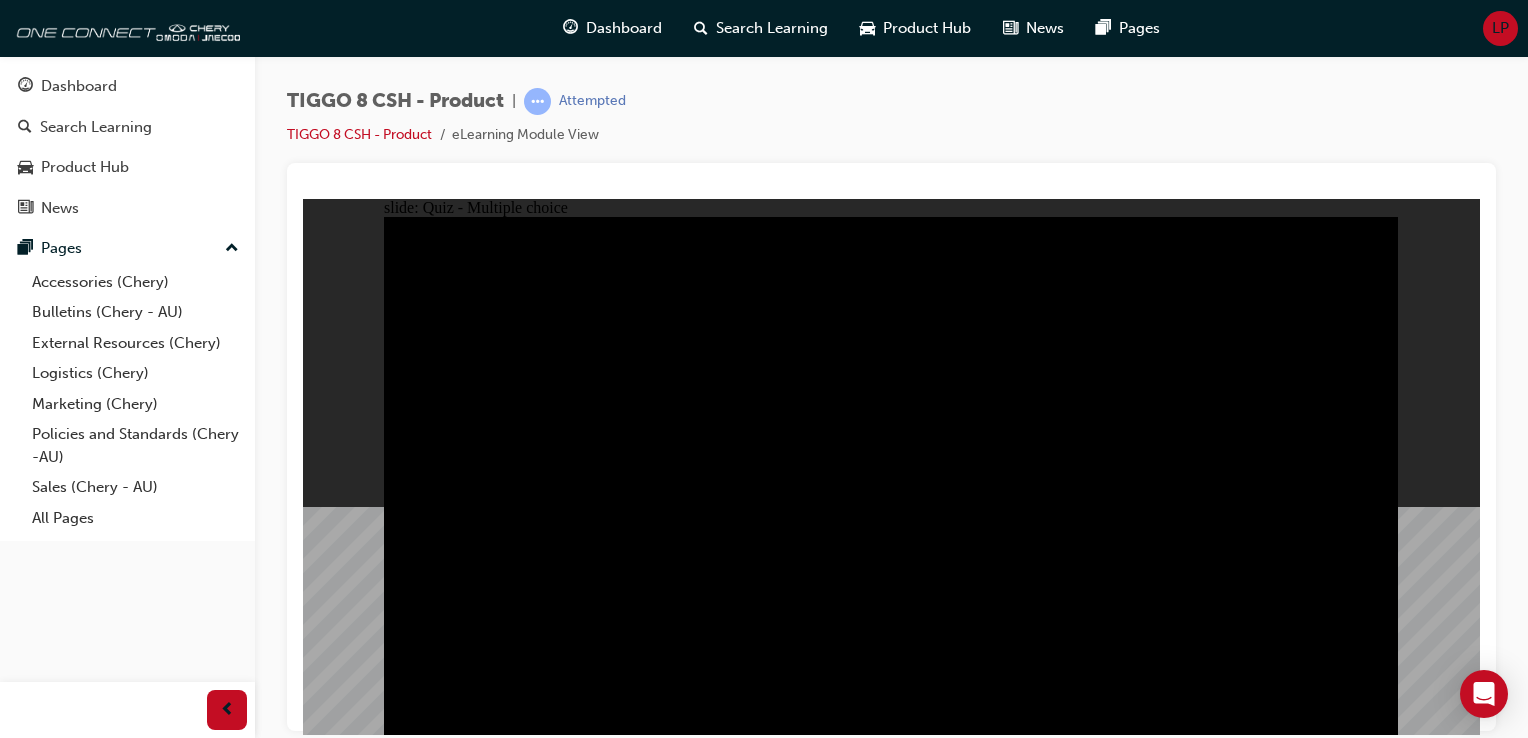 click on "TIGGO 8 CSH - Product | Attempted TIGGO 8 CSH - Product eLearning Module View" at bounding box center (891, 125) 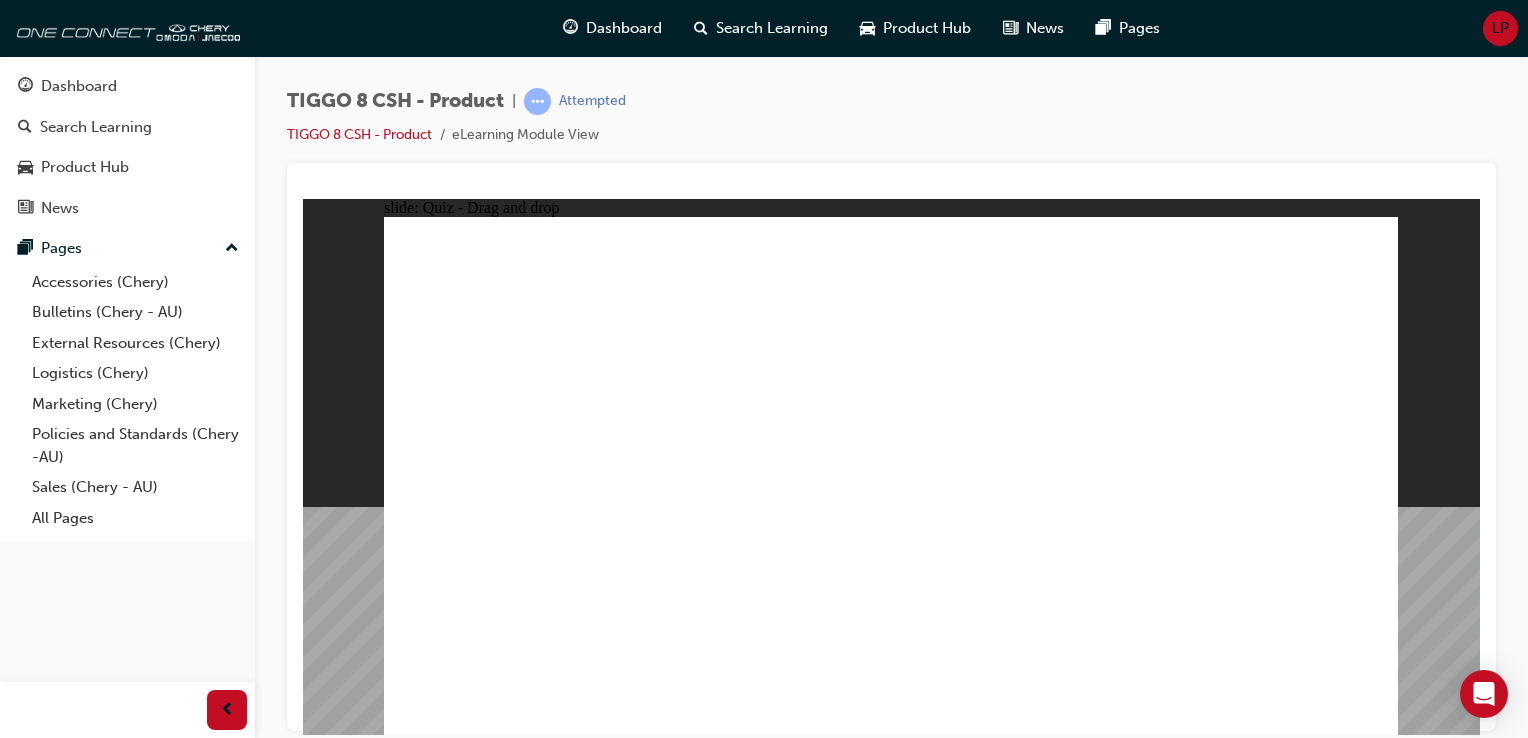 drag, startPoint x: 1059, startPoint y: 271, endPoint x: 1024, endPoint y: 280, distance: 36.138622 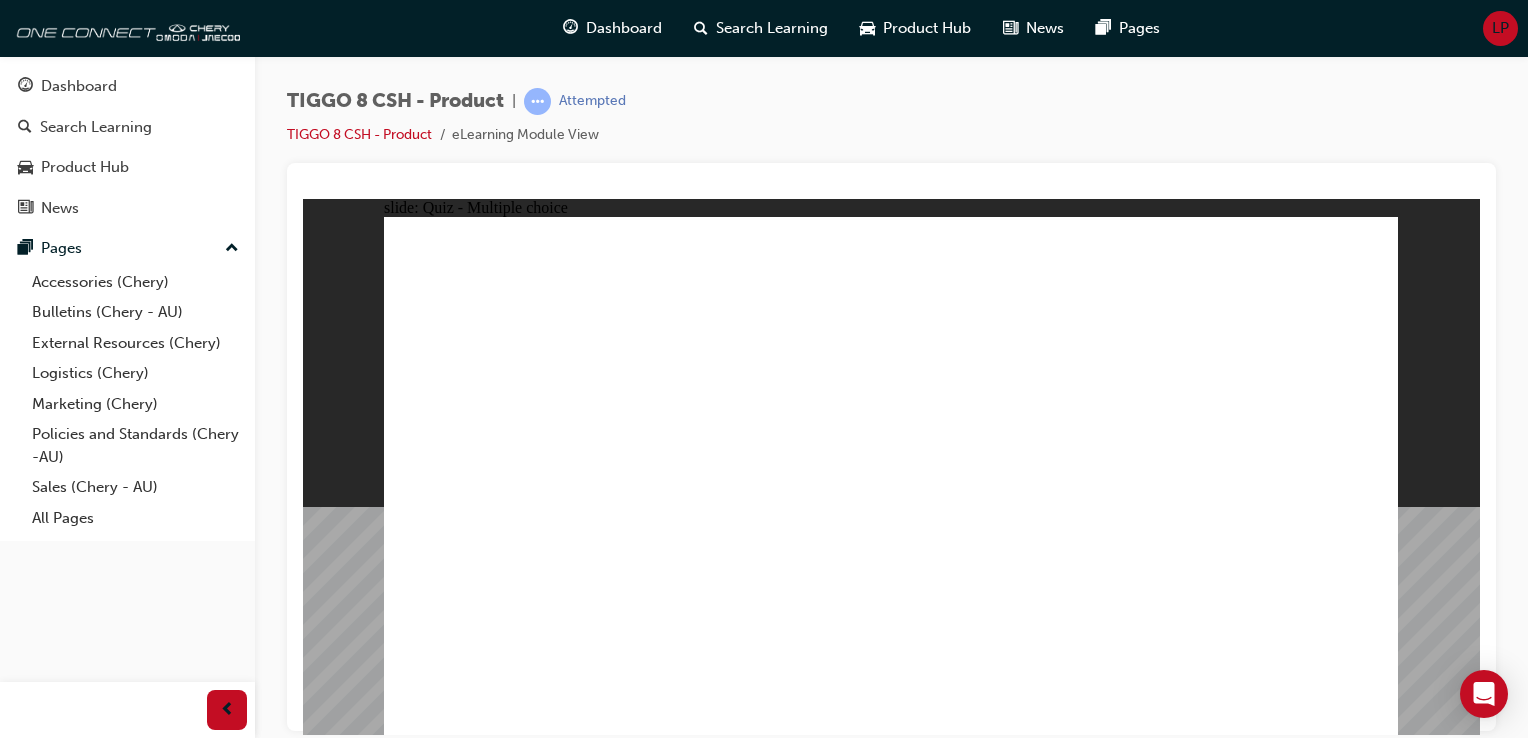 click 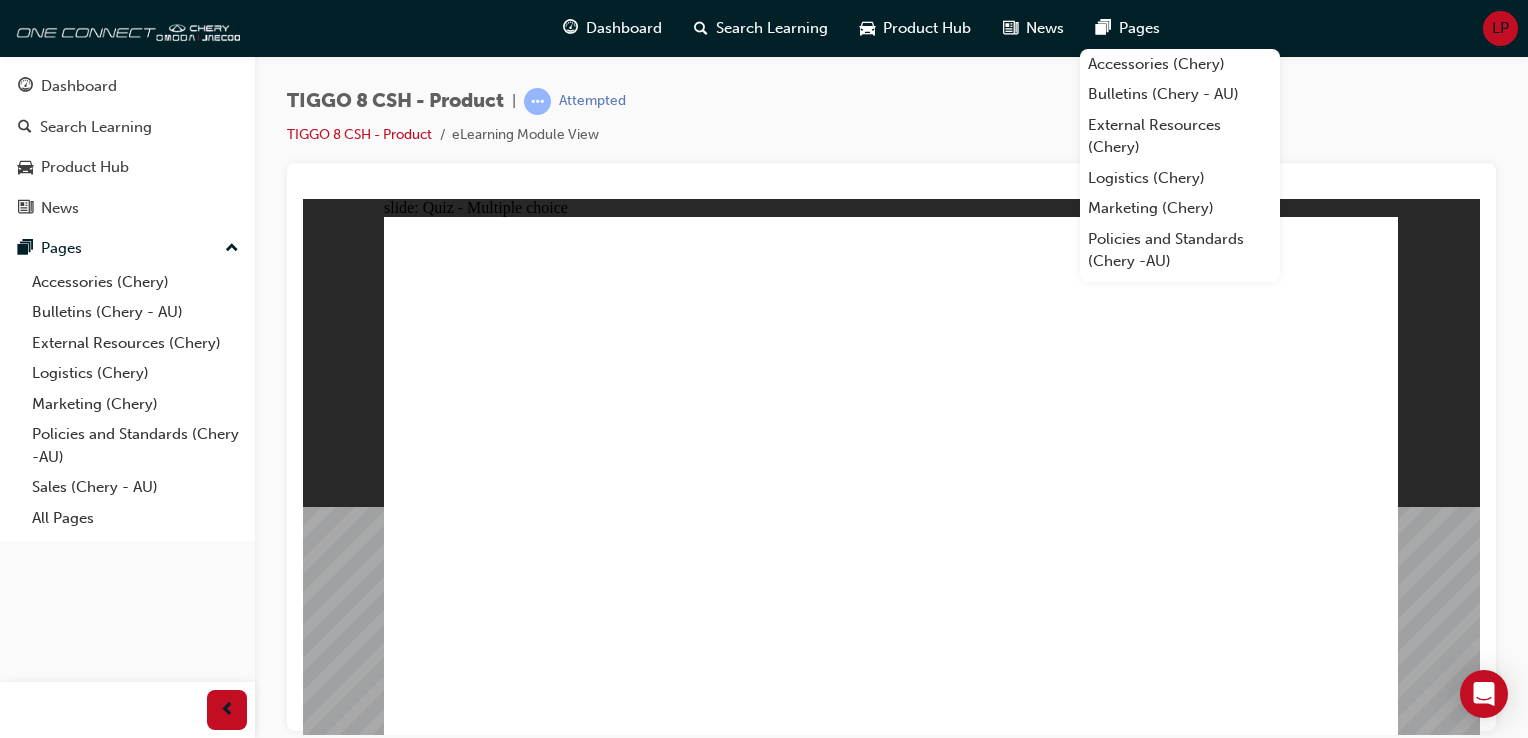 click 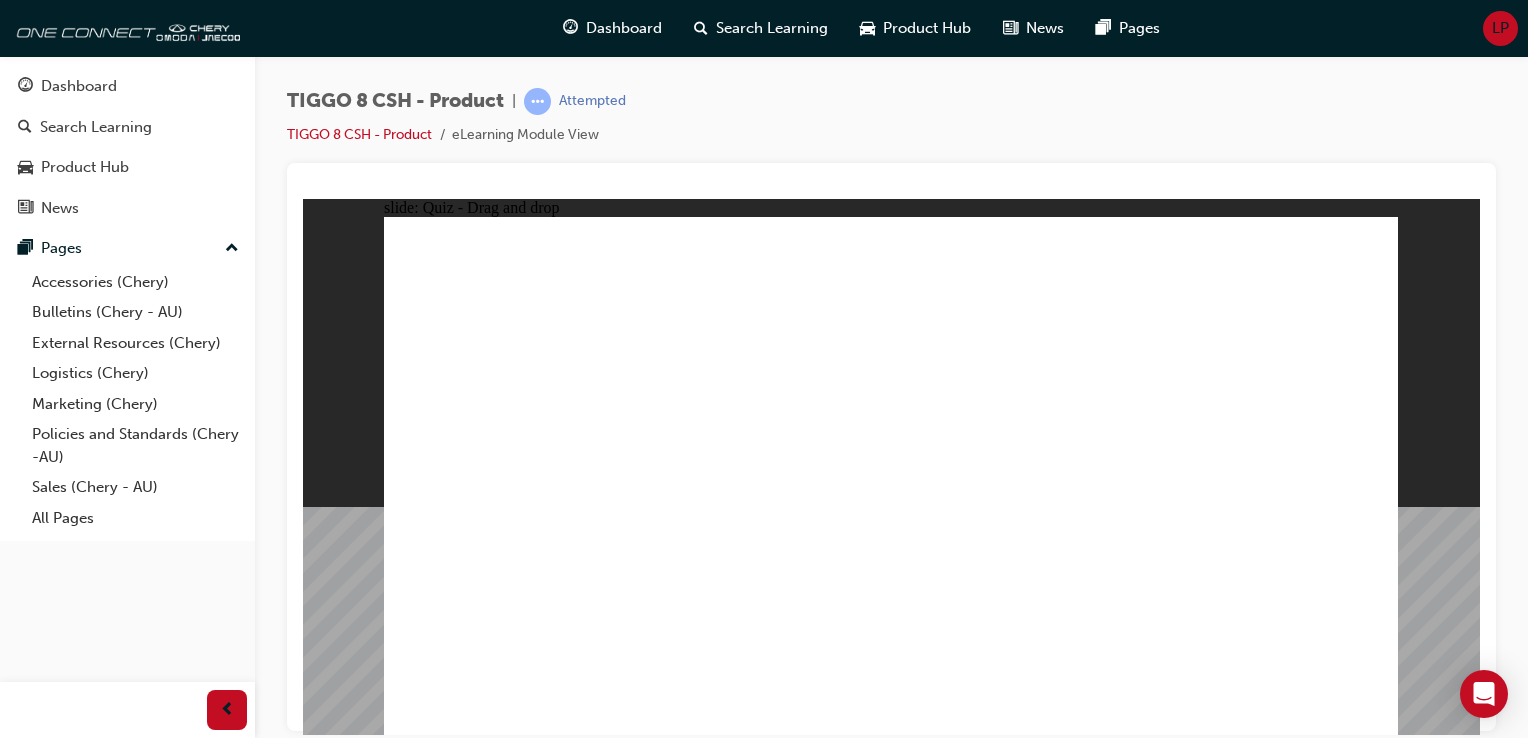 click on "TIGGO 8 CSH - Product | Attempted TIGGO 8 CSH - Product eLearning Module View" at bounding box center (891, 125) 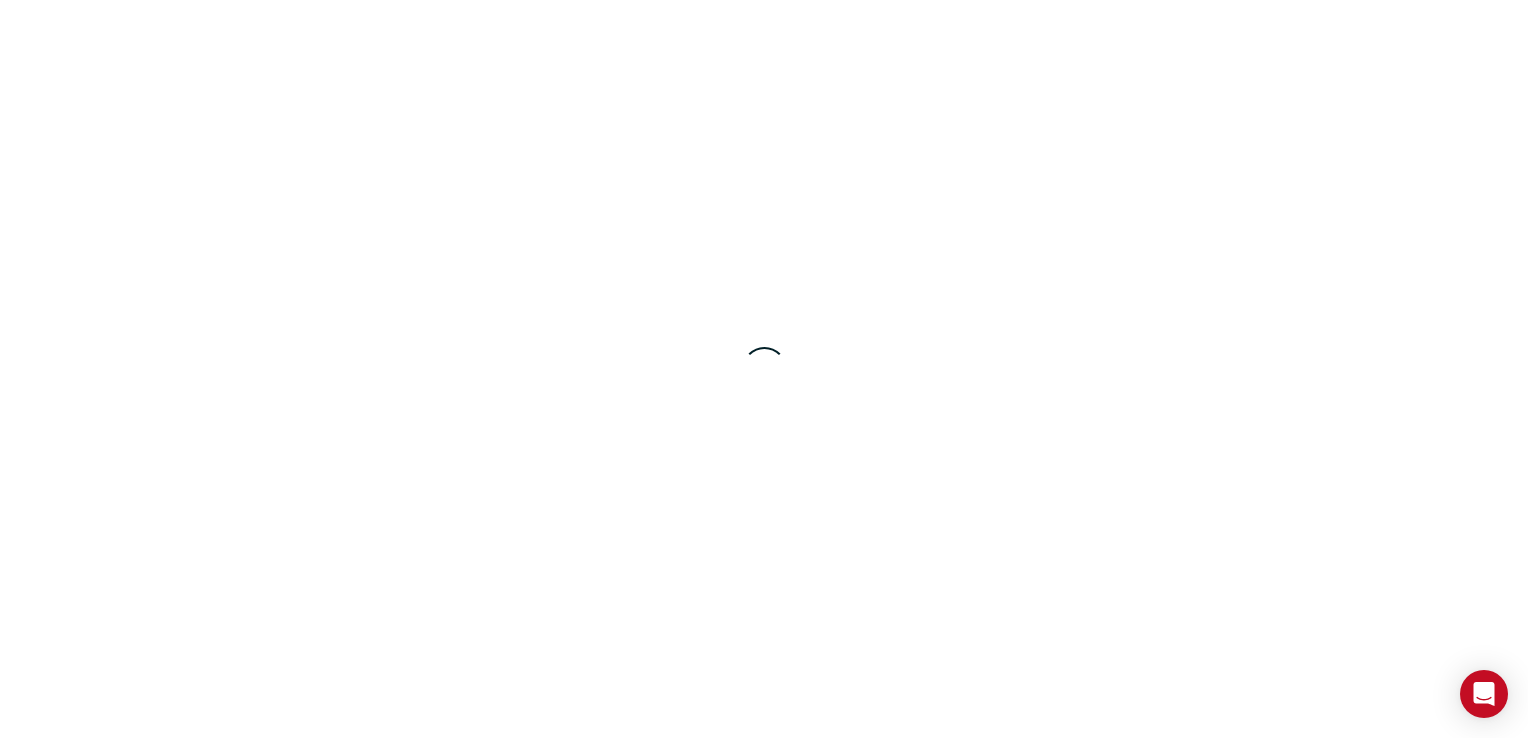 scroll, scrollTop: 0, scrollLeft: 0, axis: both 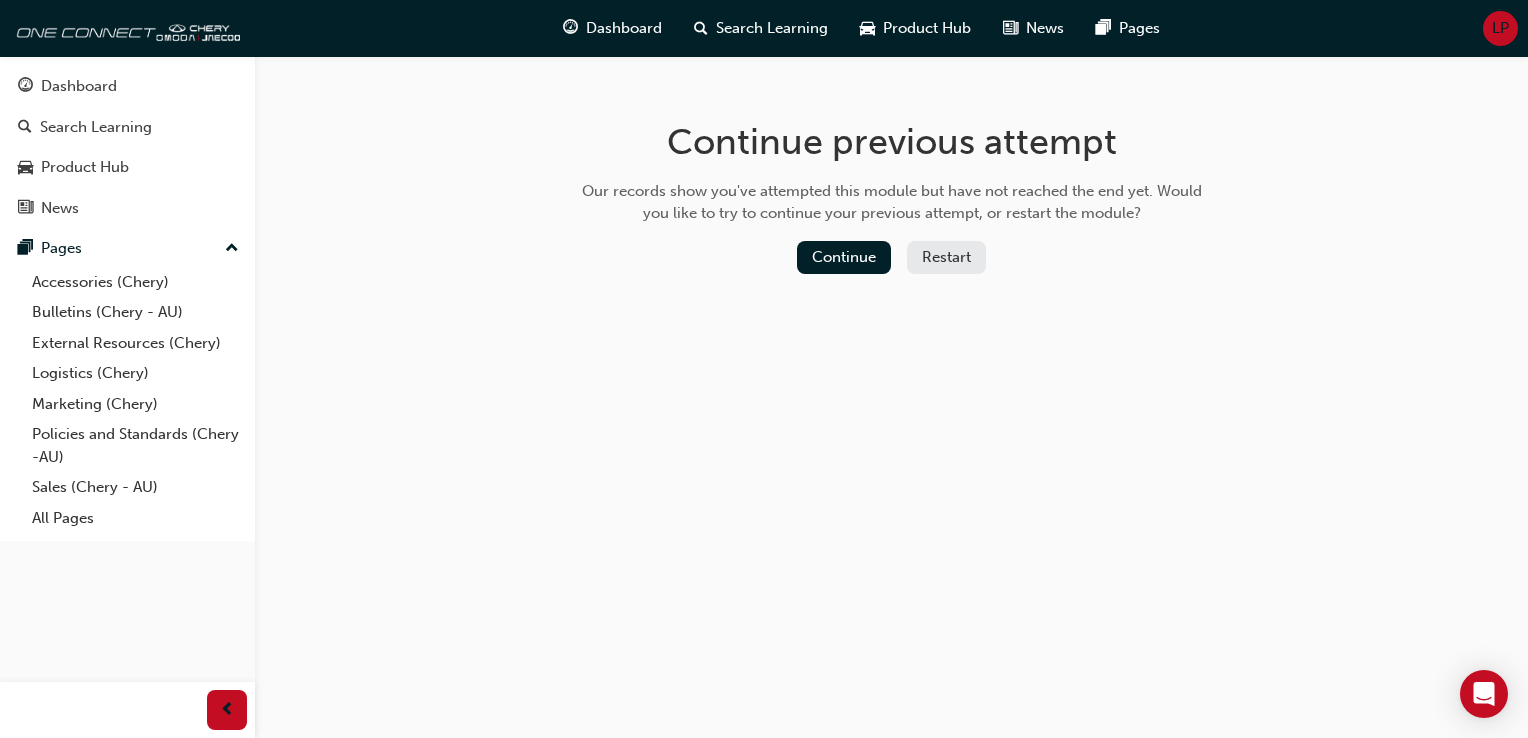 click on "Restart" at bounding box center (946, 257) 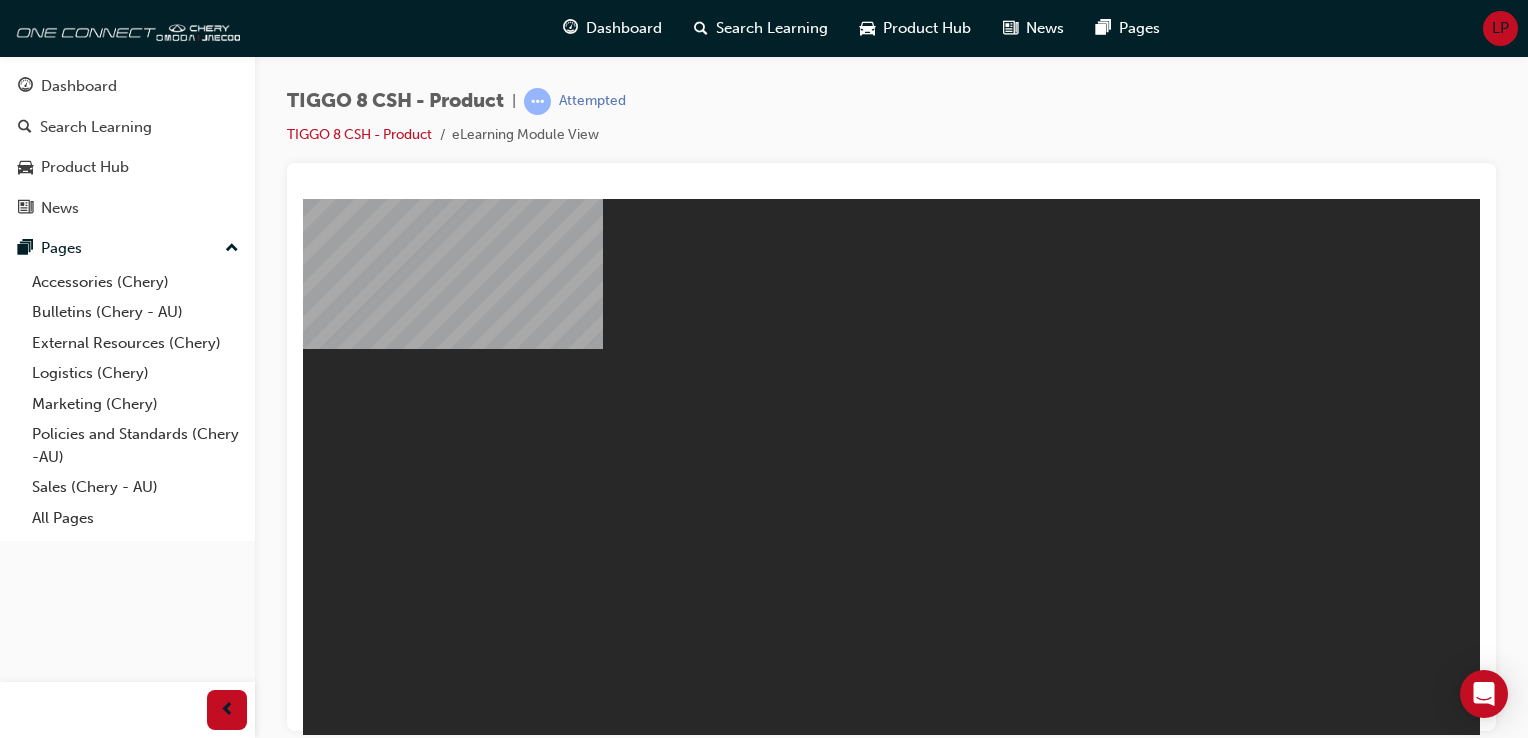 scroll, scrollTop: 0, scrollLeft: 0, axis: both 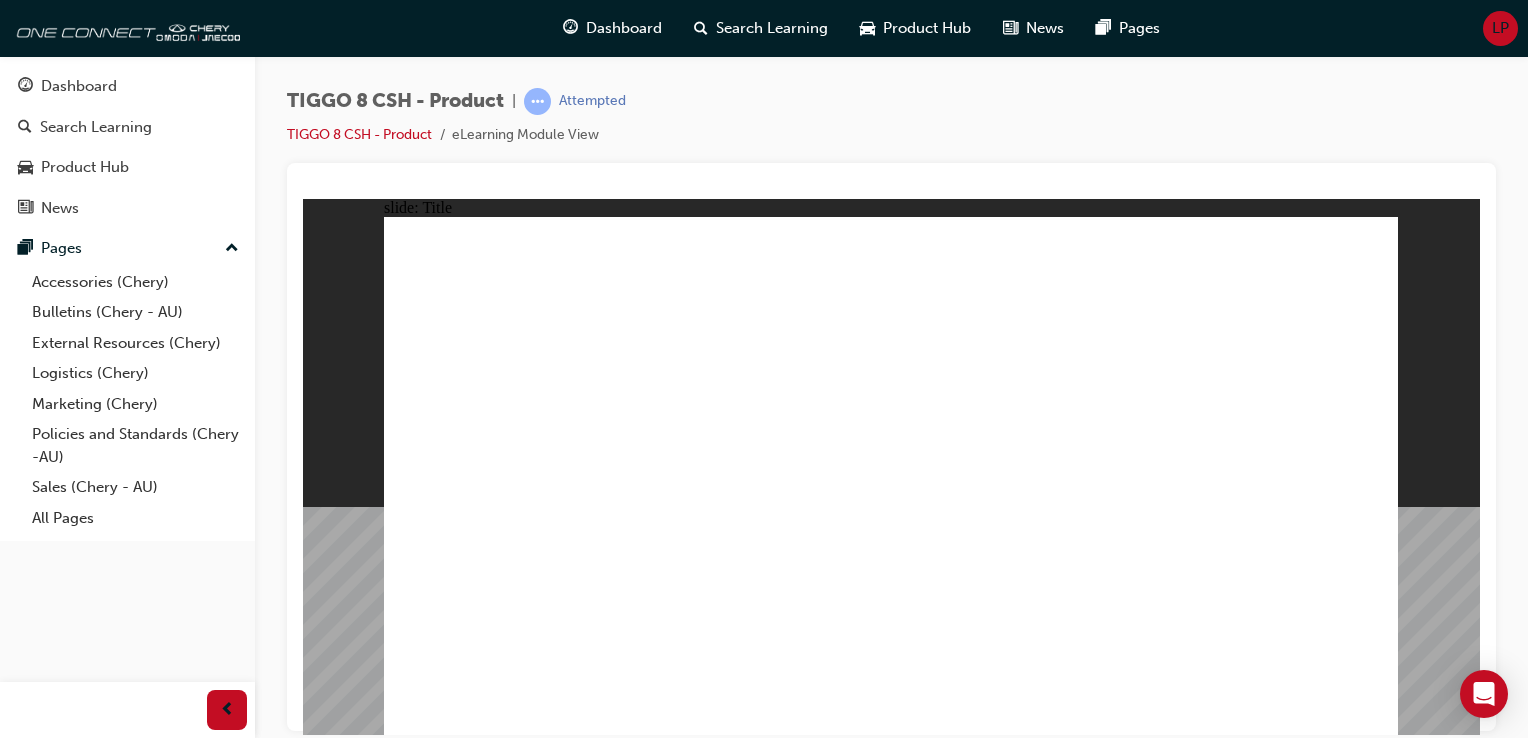 click 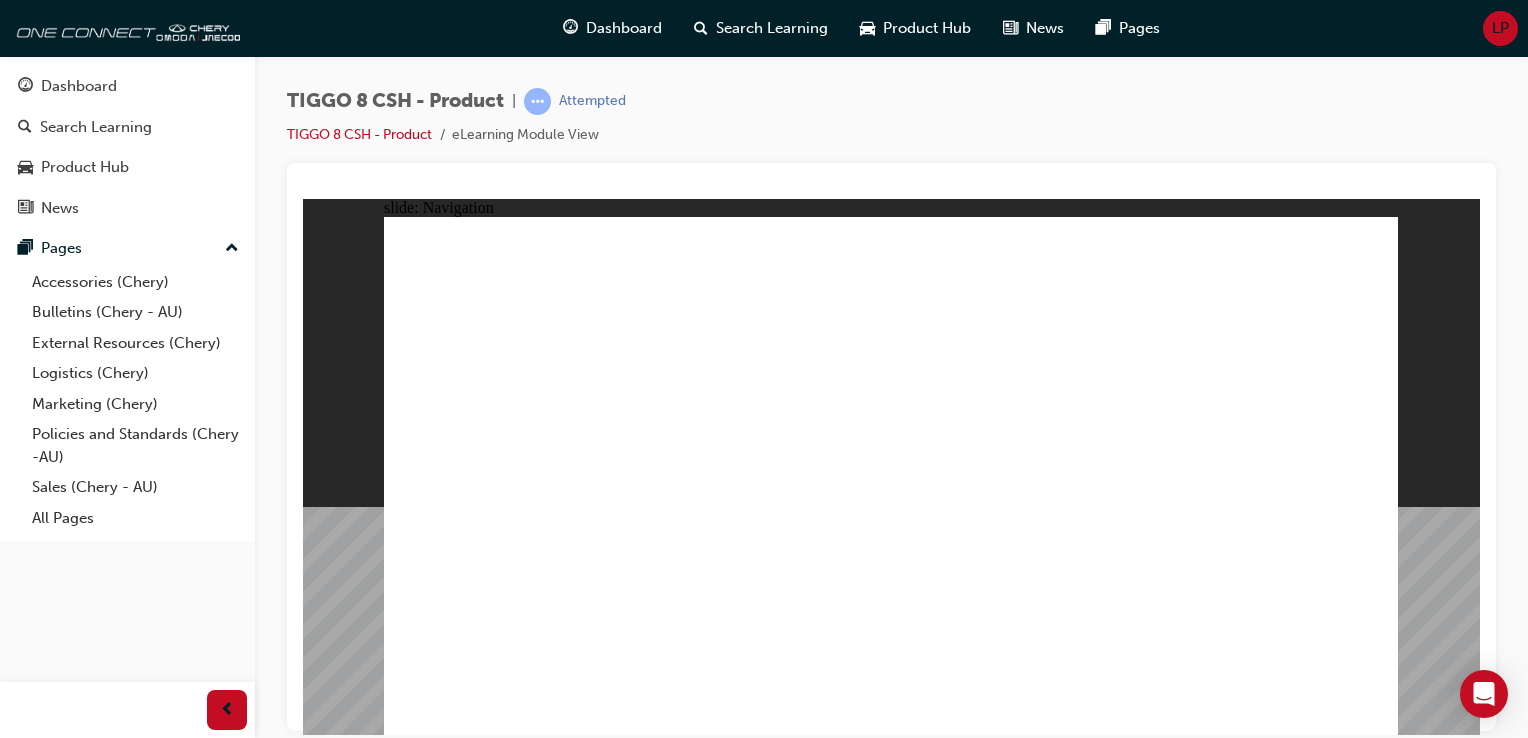 click 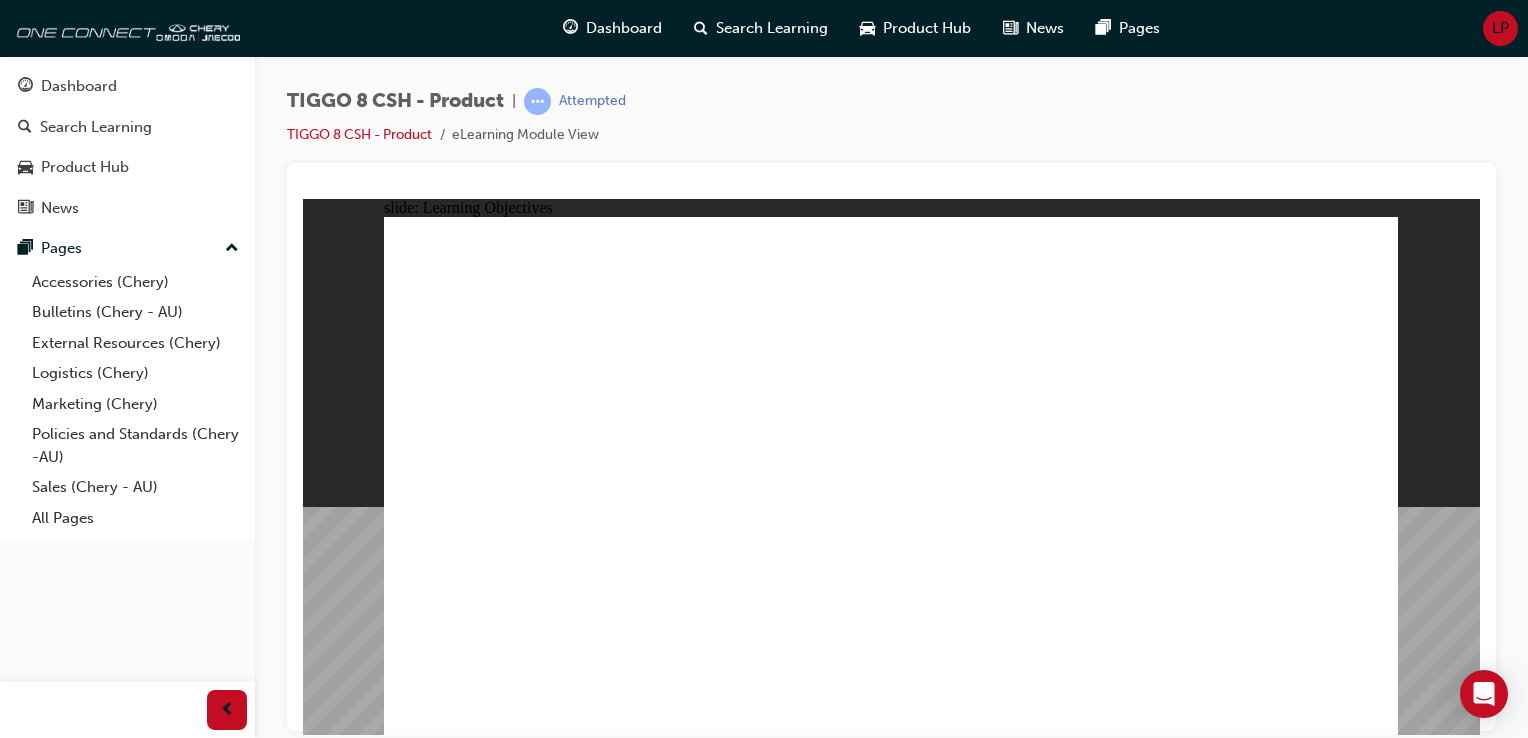 click 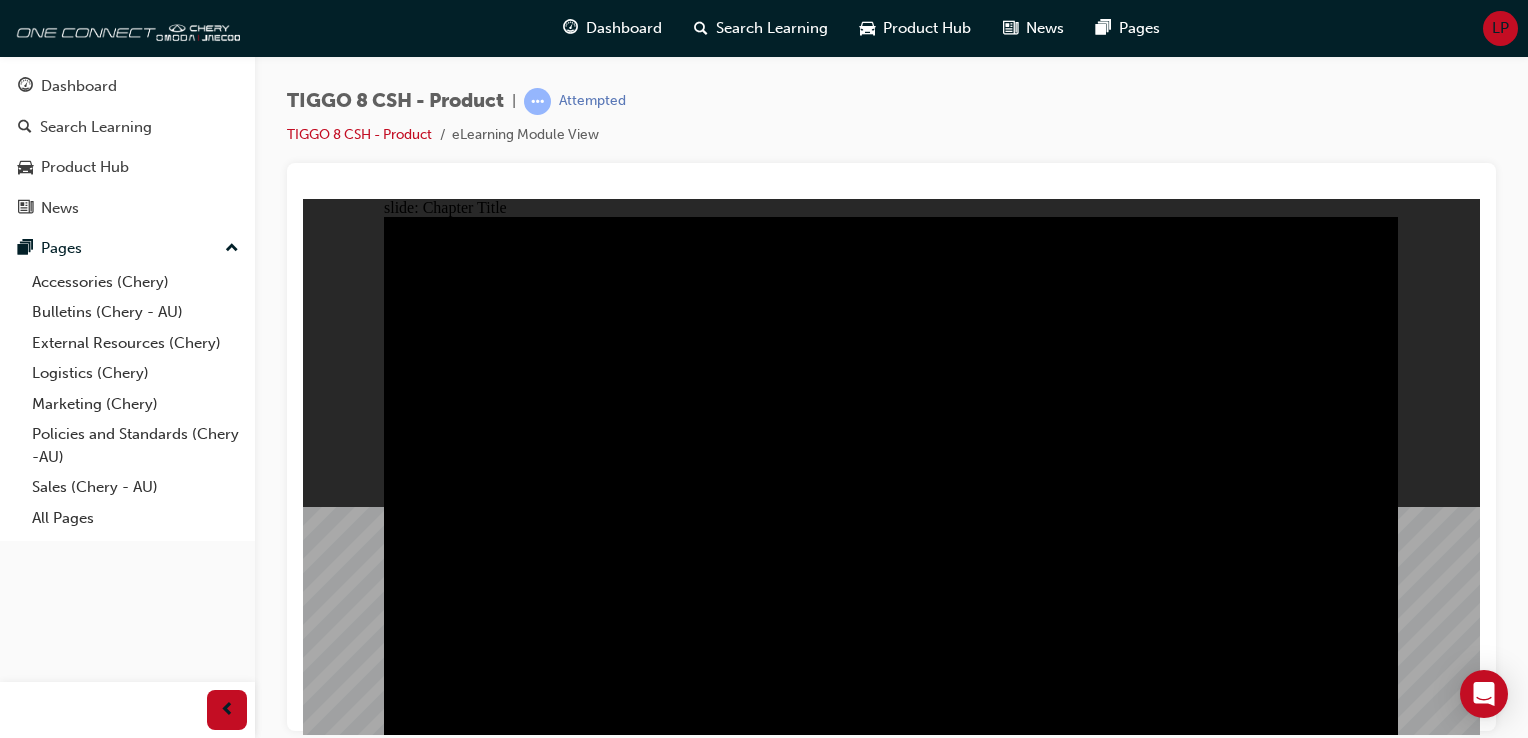 click 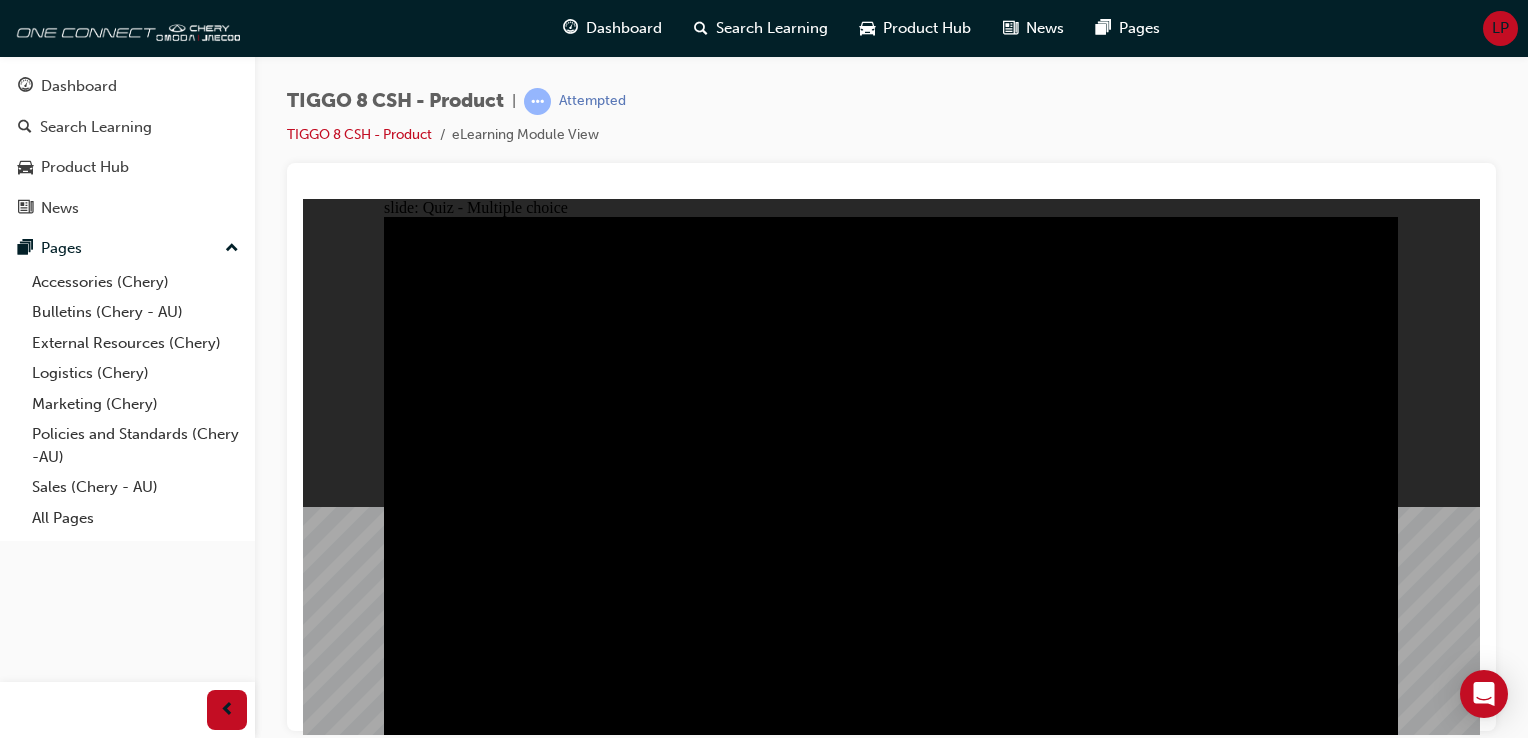 click 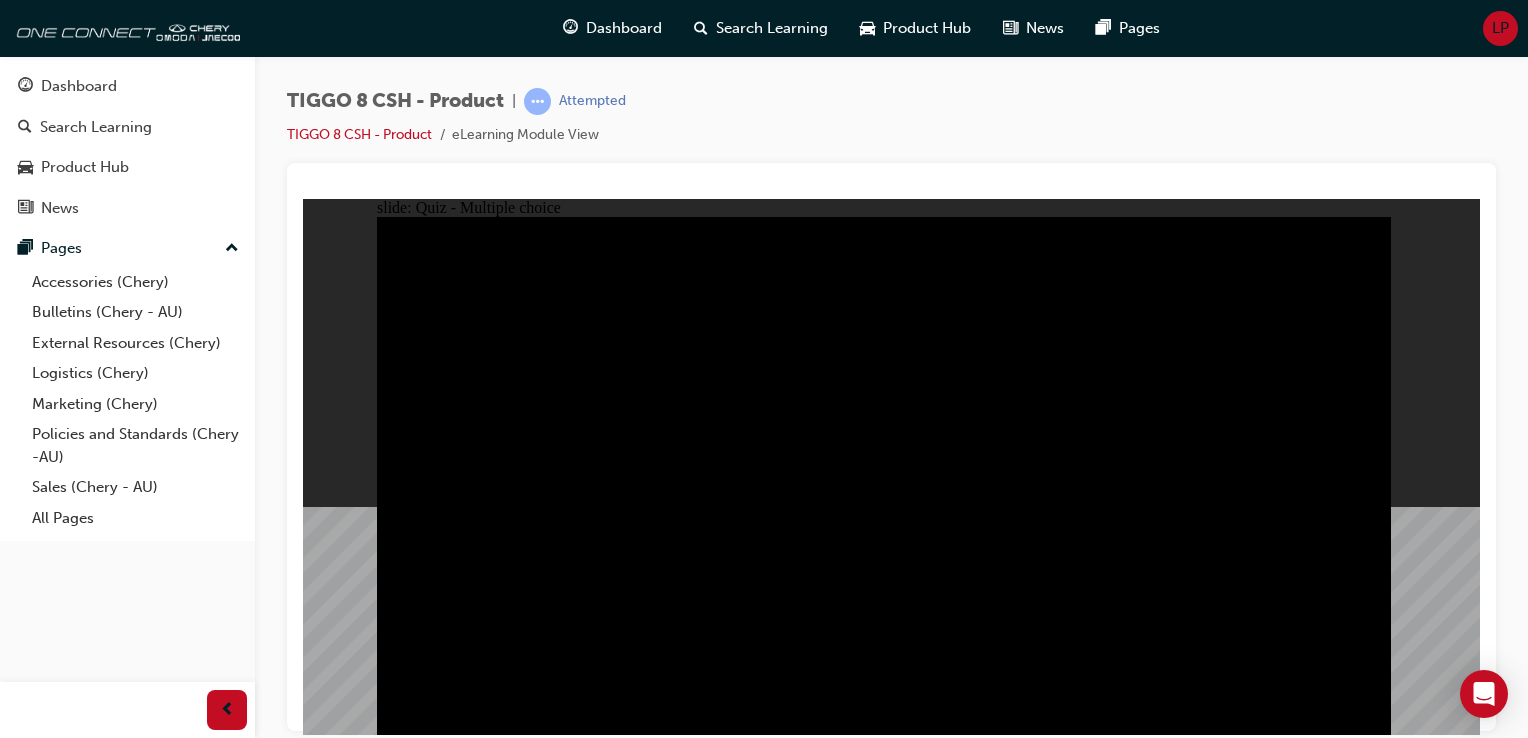 click on "That's right! You selected the correct answer. CORRECT NEXT" at bounding box center (884, 3011) 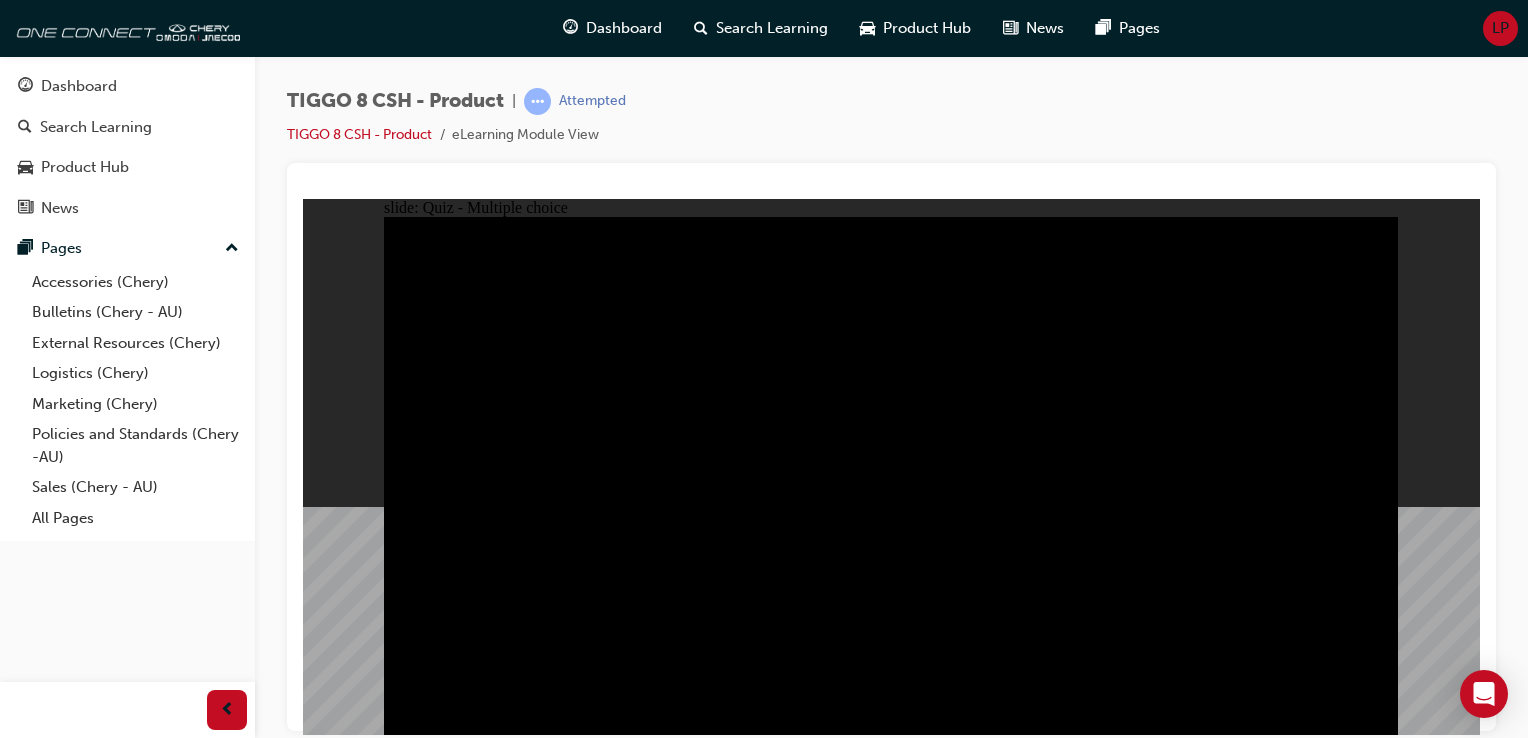 click 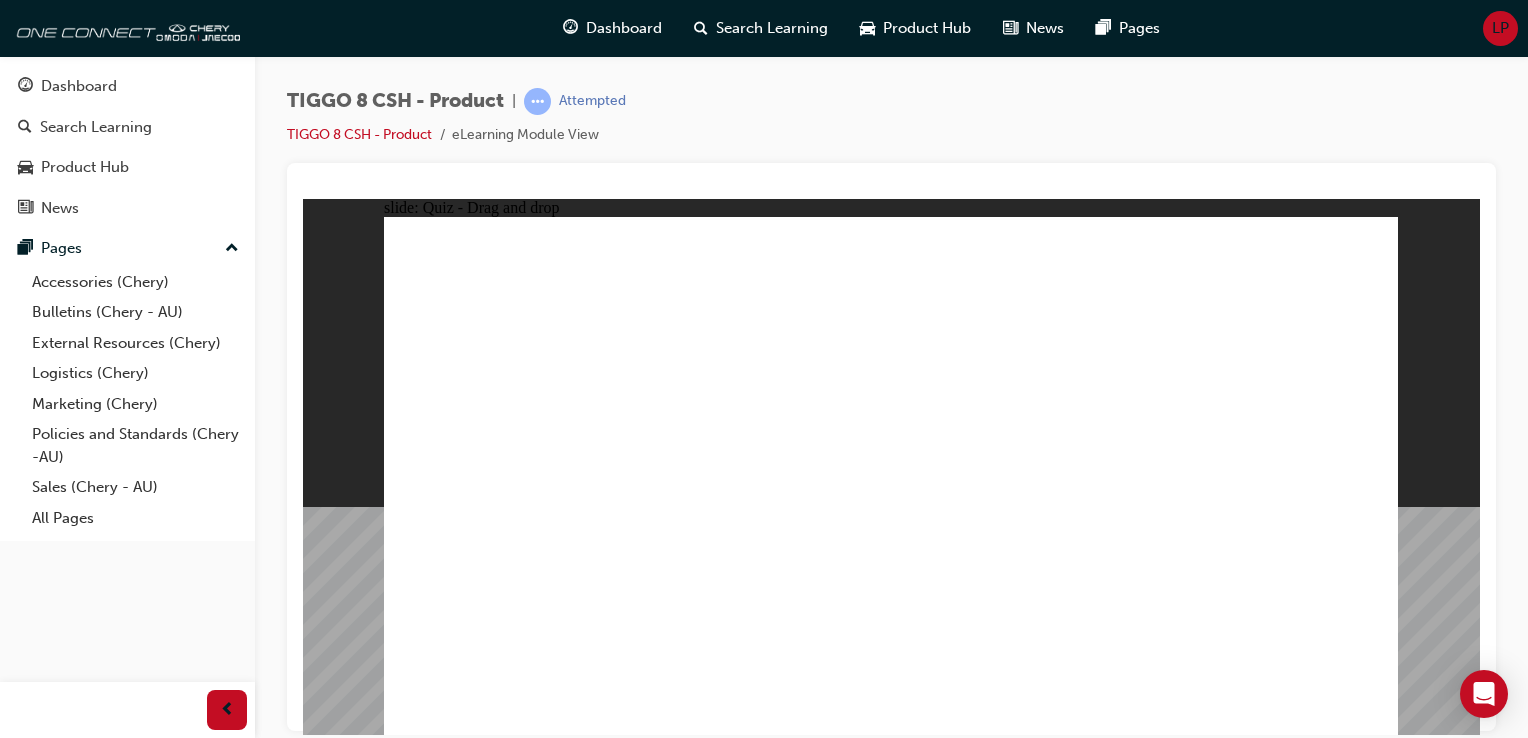 drag, startPoint x: 1198, startPoint y: 382, endPoint x: 1294, endPoint y: 499, distance: 151.34398 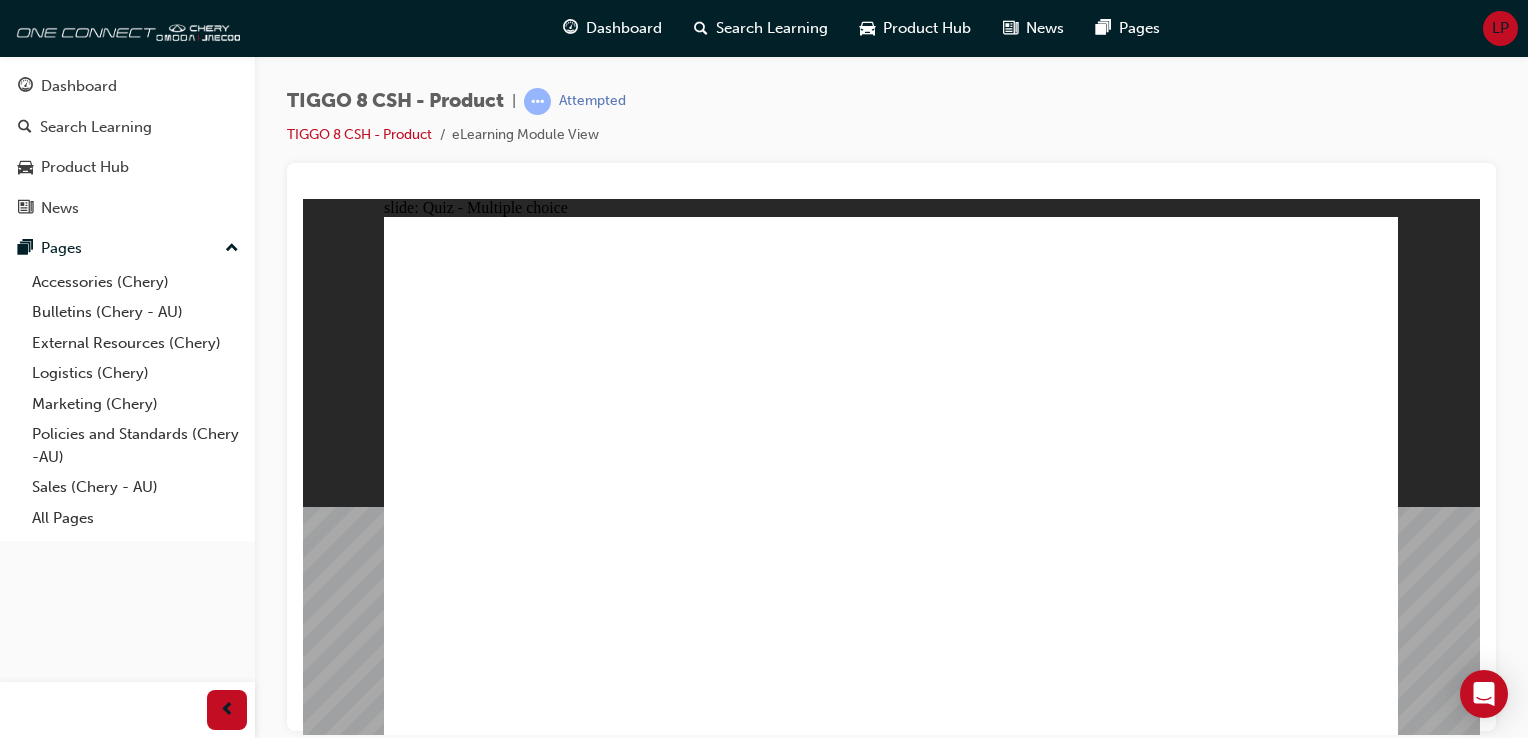 click 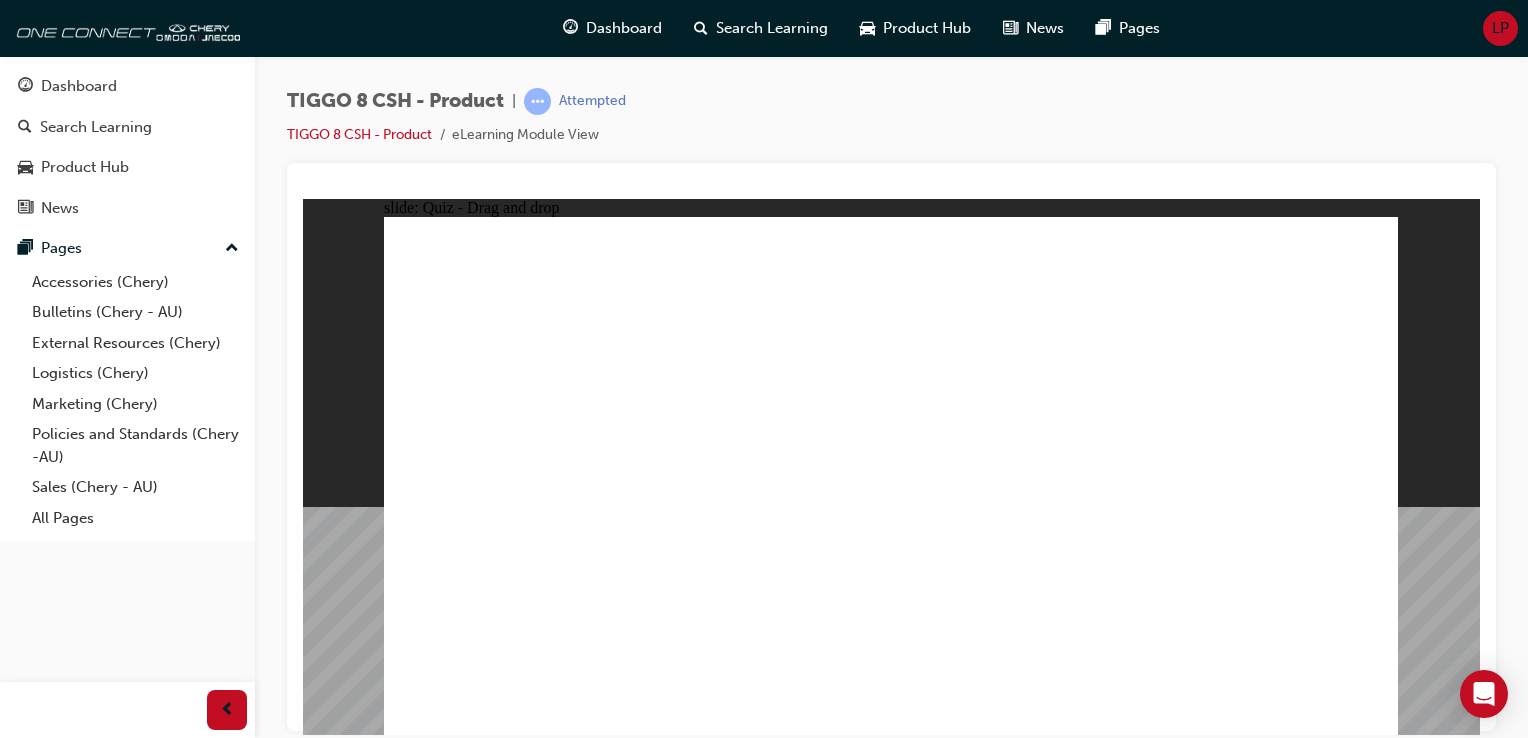 drag, startPoint x: 902, startPoint y: 265, endPoint x: 941, endPoint y: 534, distance: 271.81244 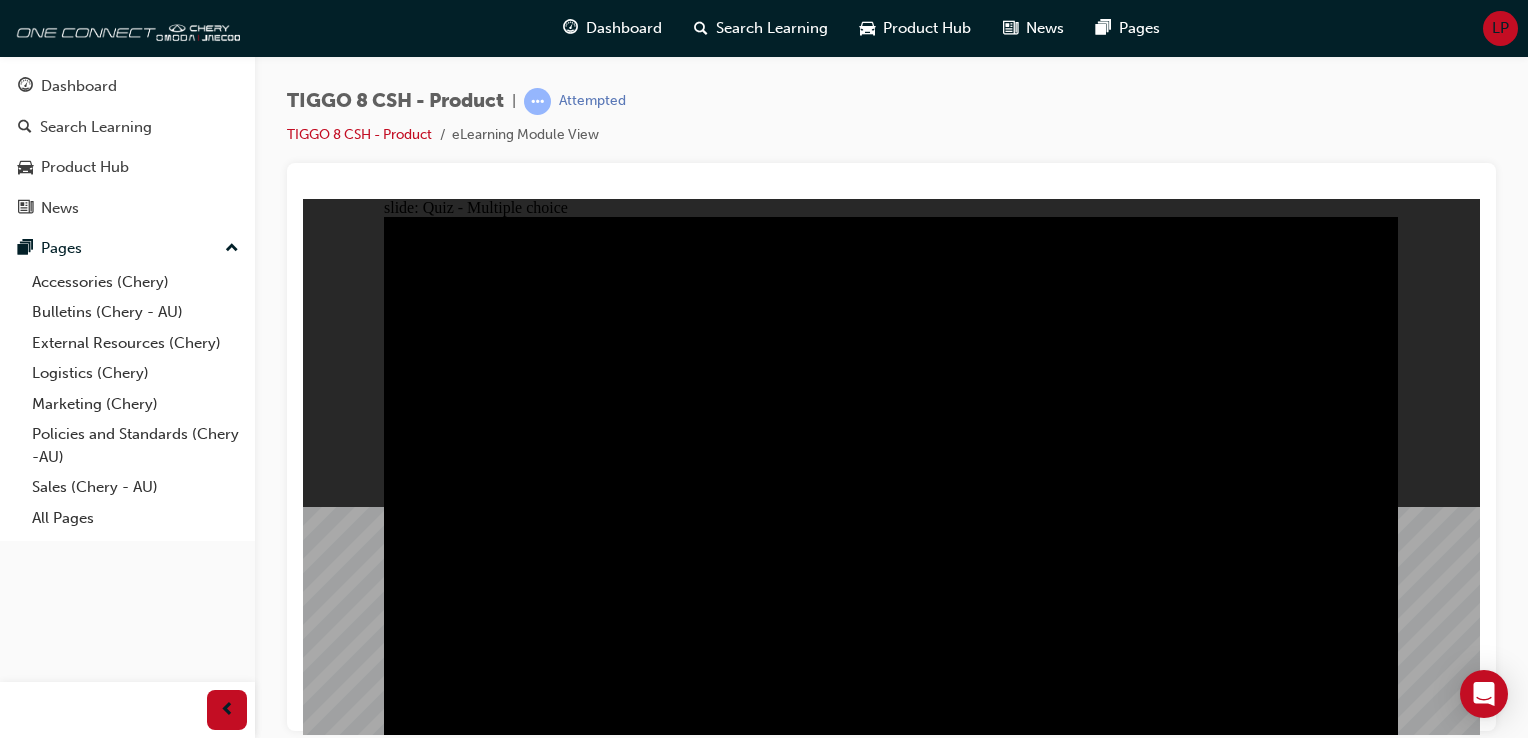 drag, startPoint x: 512, startPoint y: 414, endPoint x: 436, endPoint y: 368, distance: 88.83693 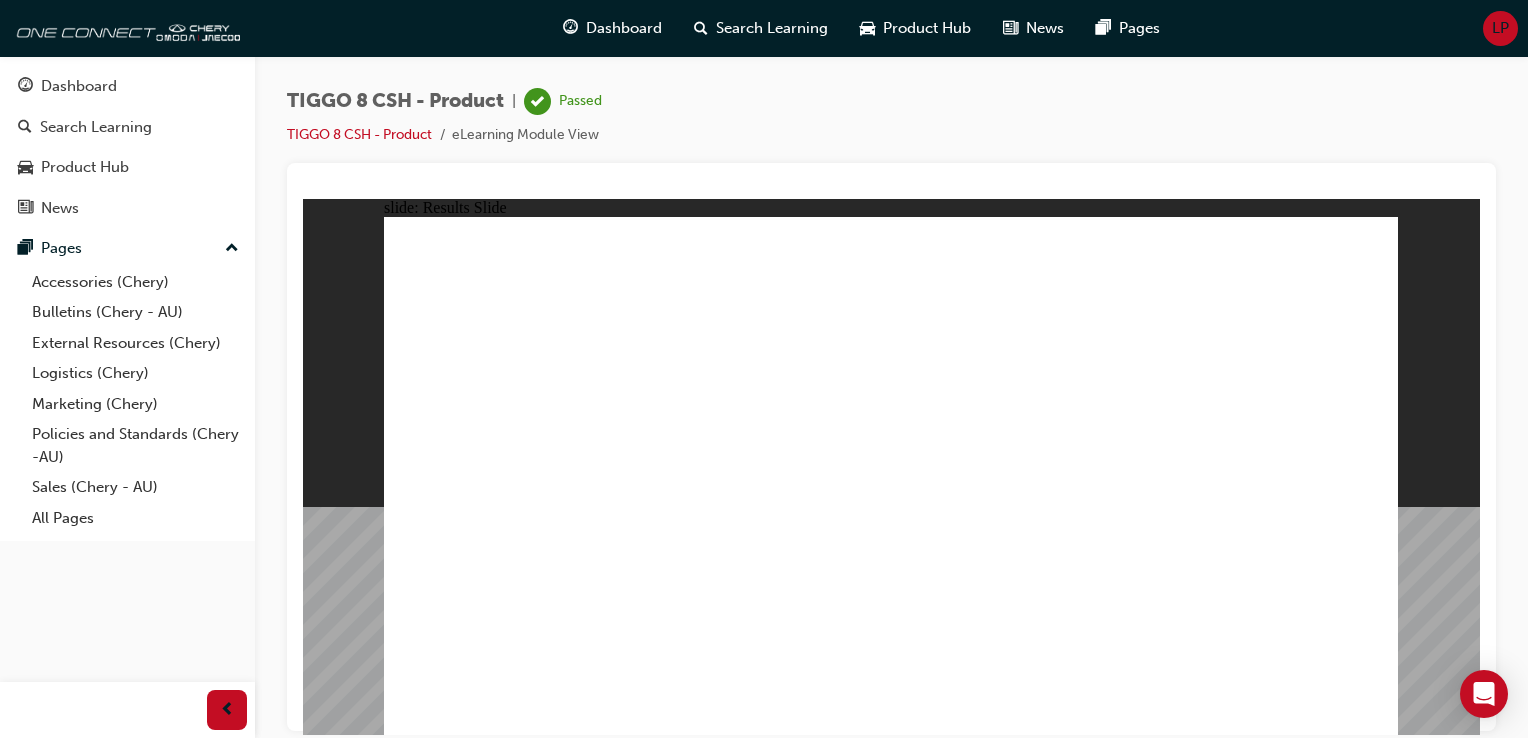 click on "TIGGO 8 CSH - Product | Passed TIGGO 8 CSH - Product eLearning Module View" at bounding box center (891, 125) 